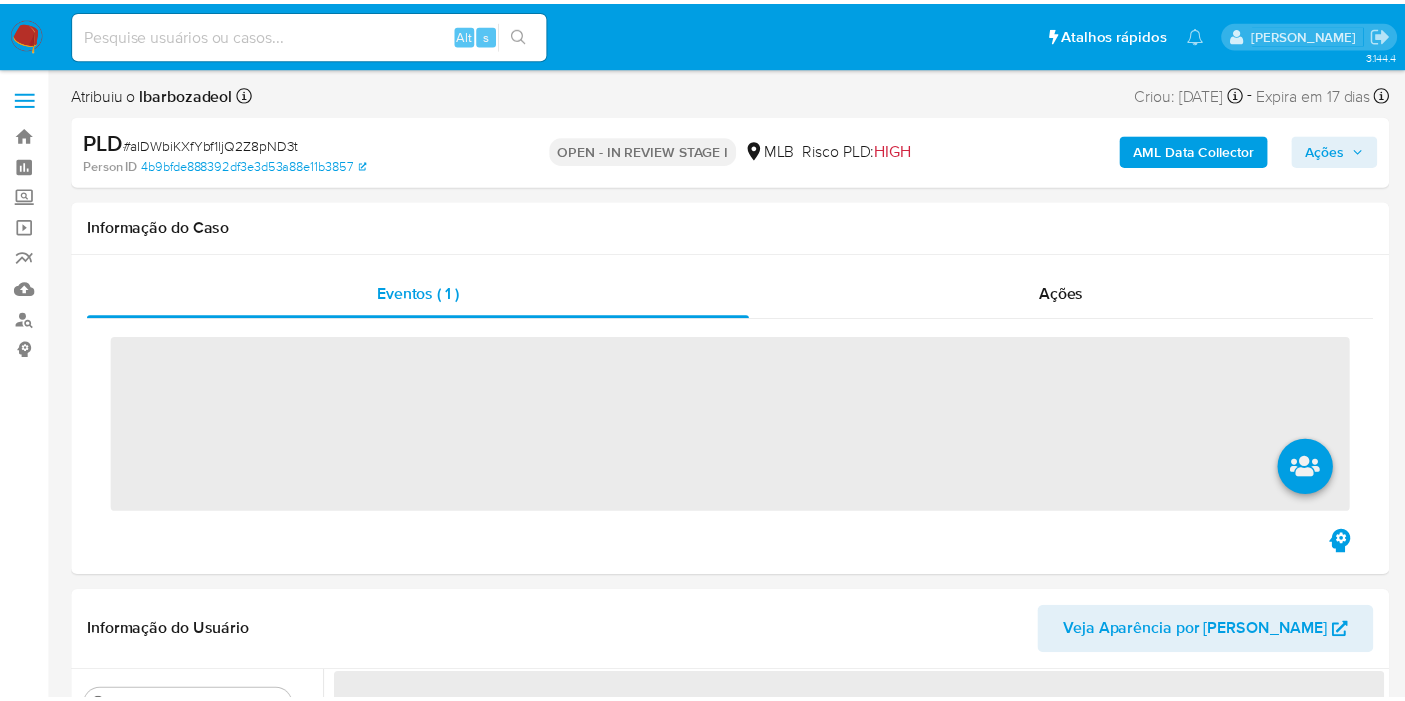 scroll, scrollTop: 0, scrollLeft: 0, axis: both 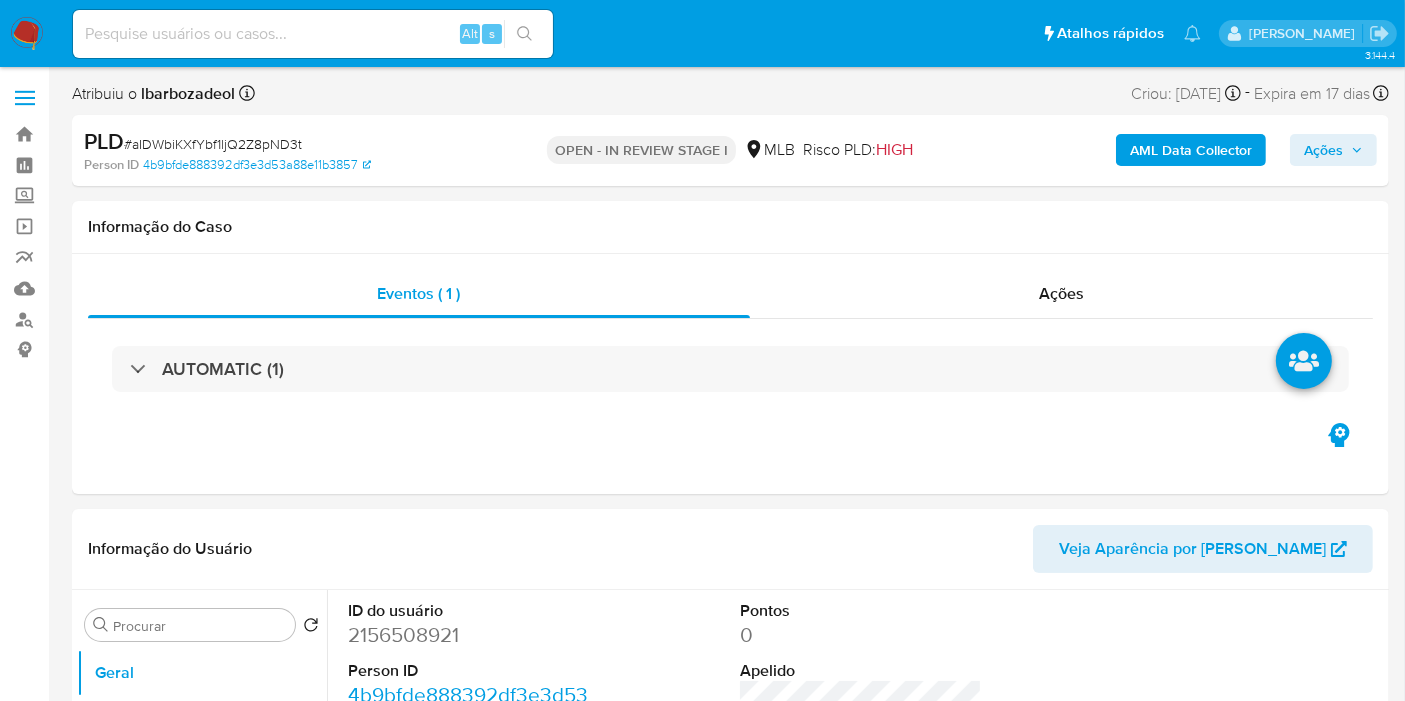 select on "10" 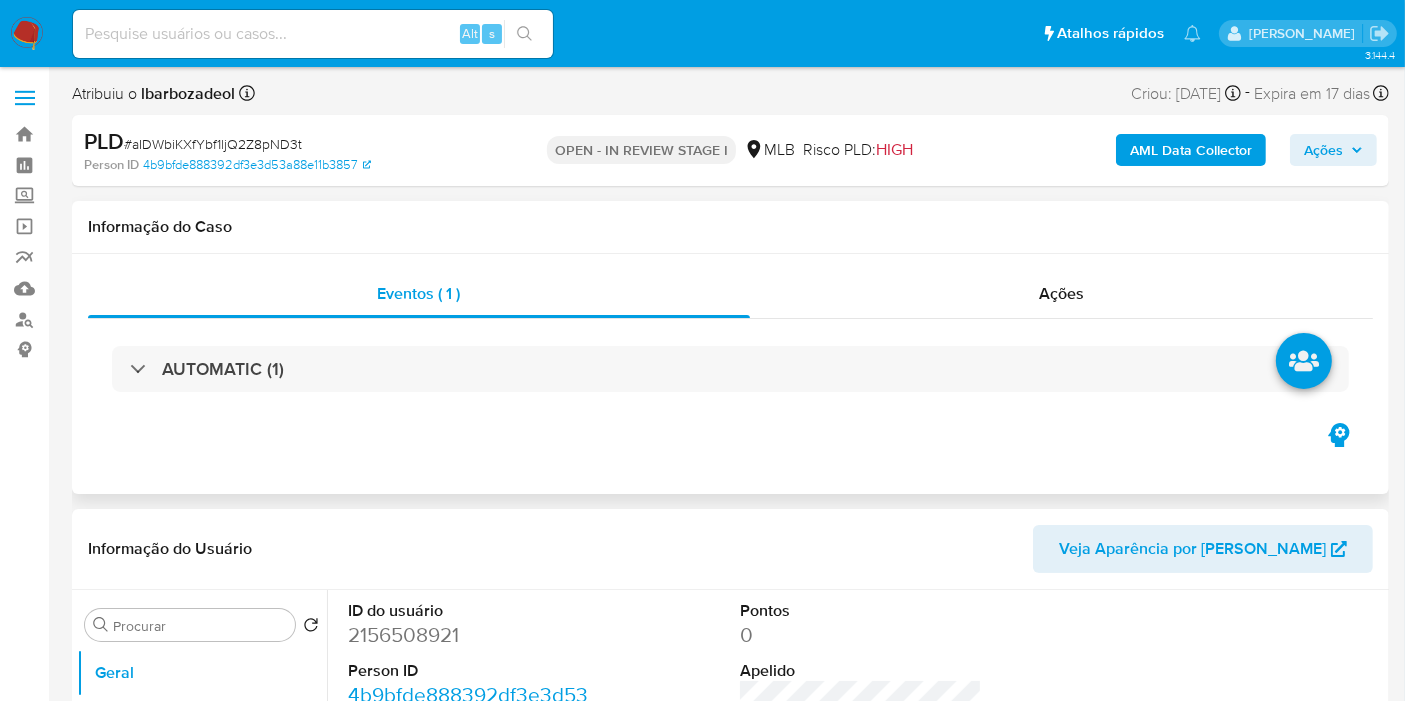 drag, startPoint x: 1376, startPoint y: 204, endPoint x: 1342, endPoint y: 218, distance: 36.769554 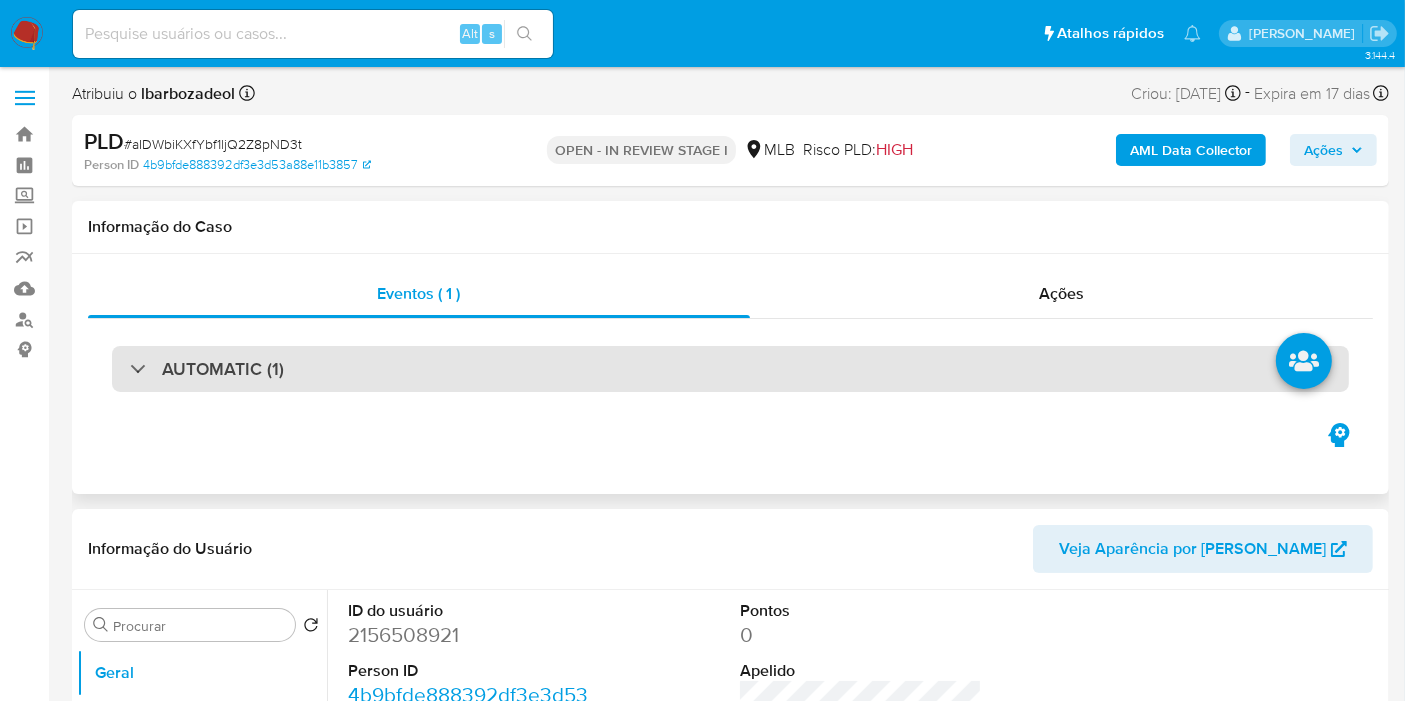 click on "AUTOMATIC (1)" at bounding box center [730, 369] 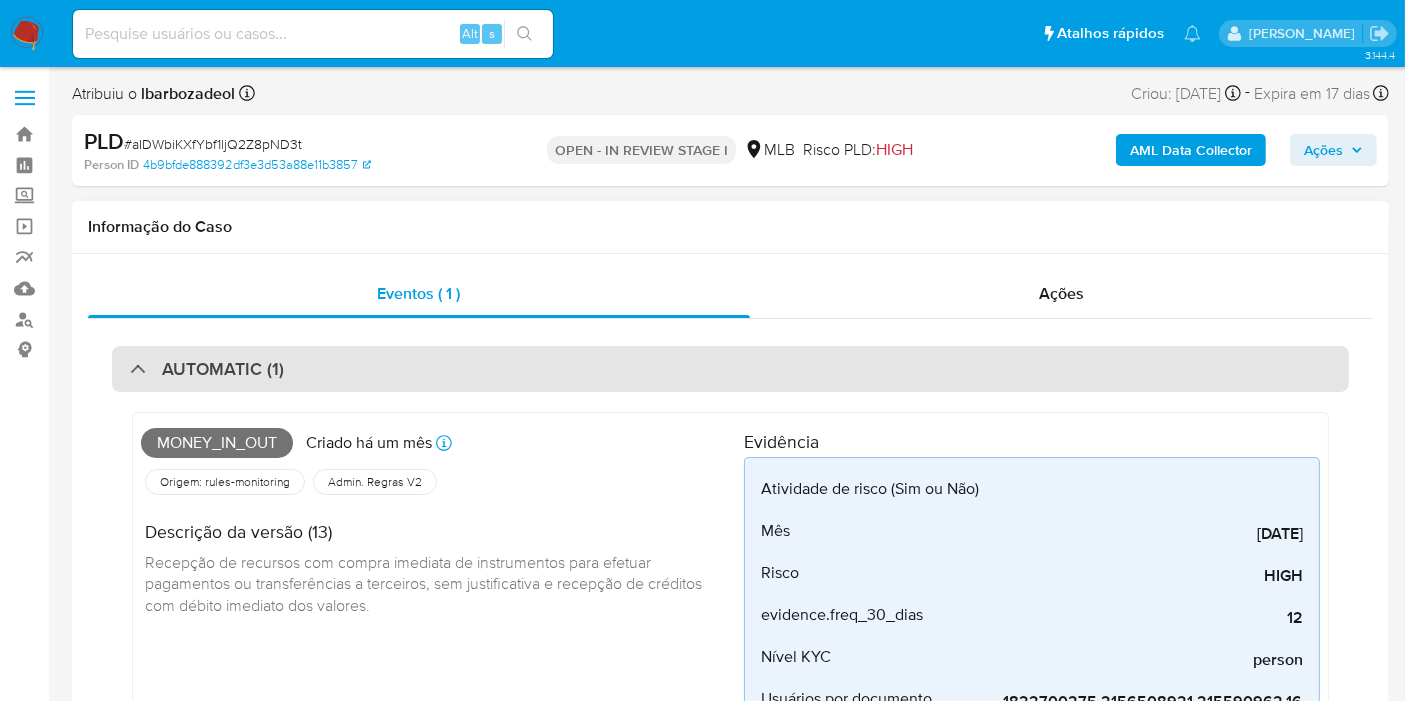 click on "AUTOMATIC (1)" at bounding box center [730, 369] 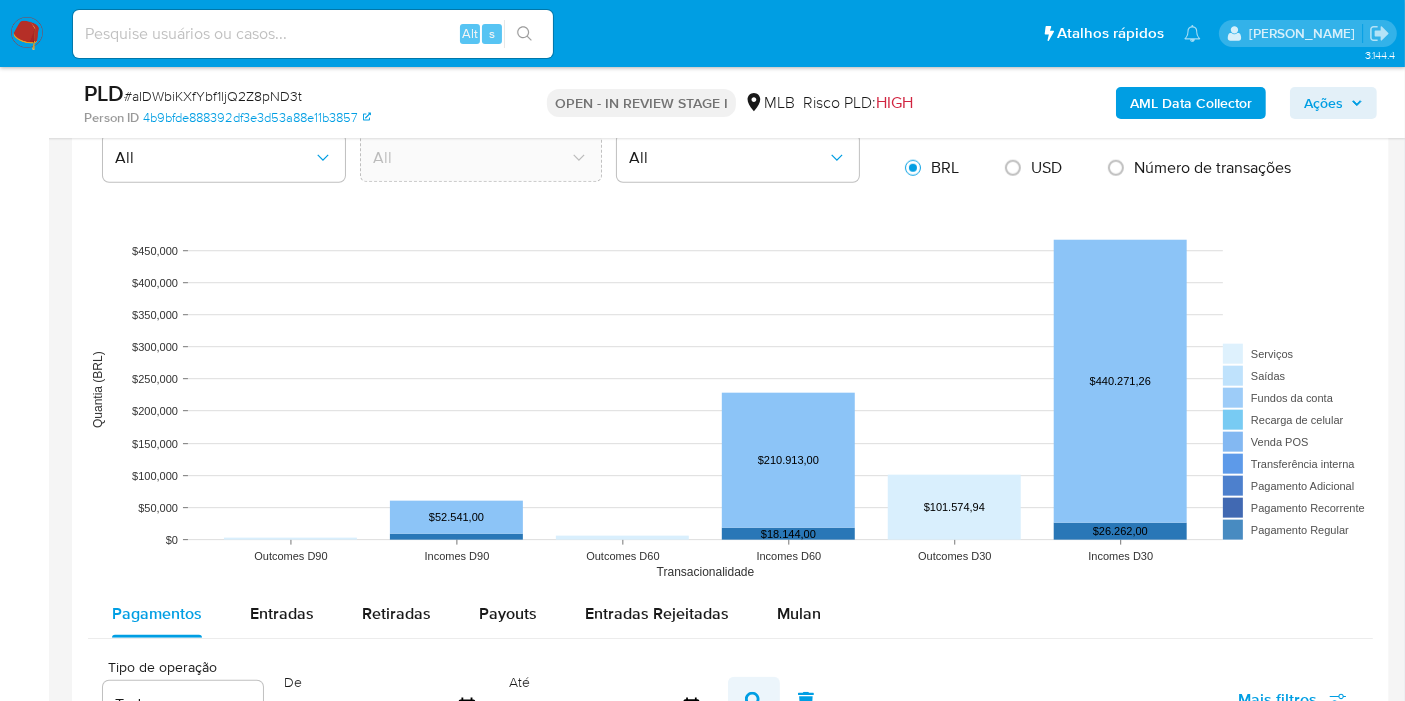 scroll, scrollTop: 2111, scrollLeft: 0, axis: vertical 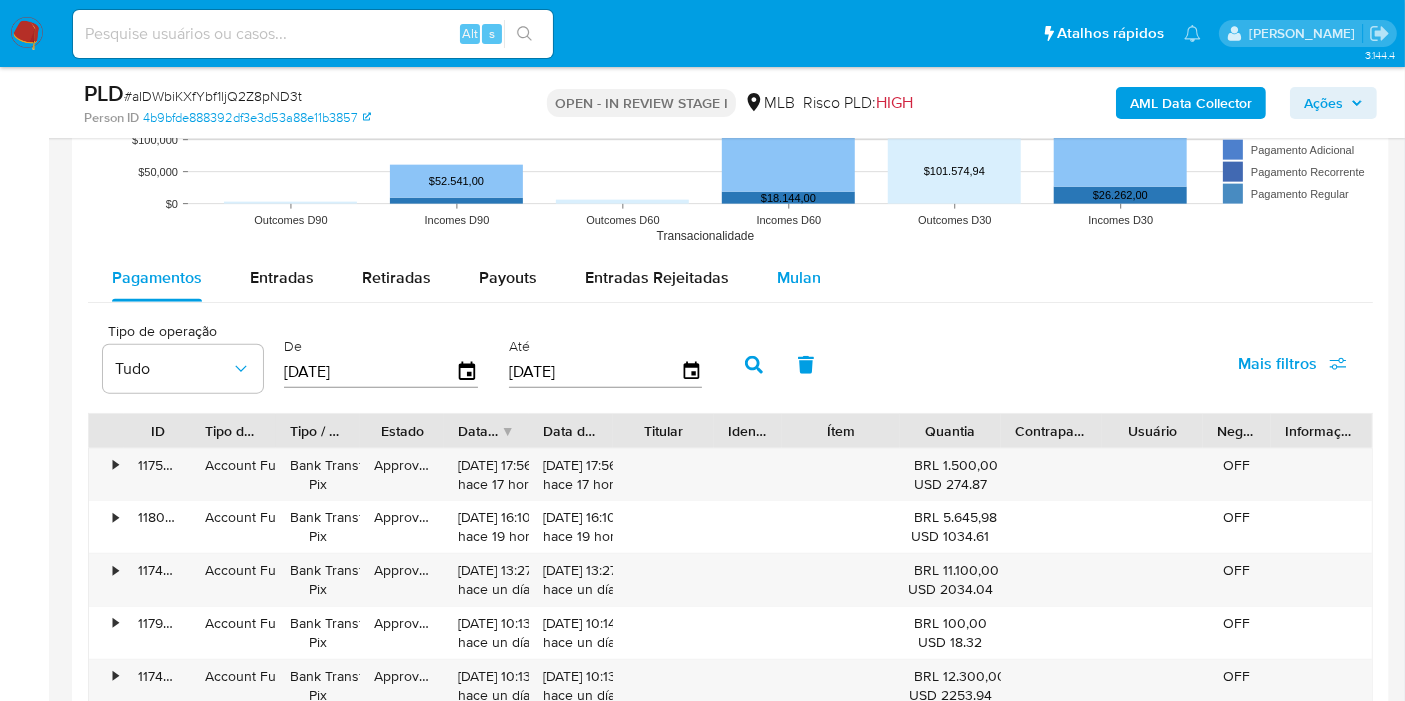 click on "Mulan" at bounding box center (799, 277) 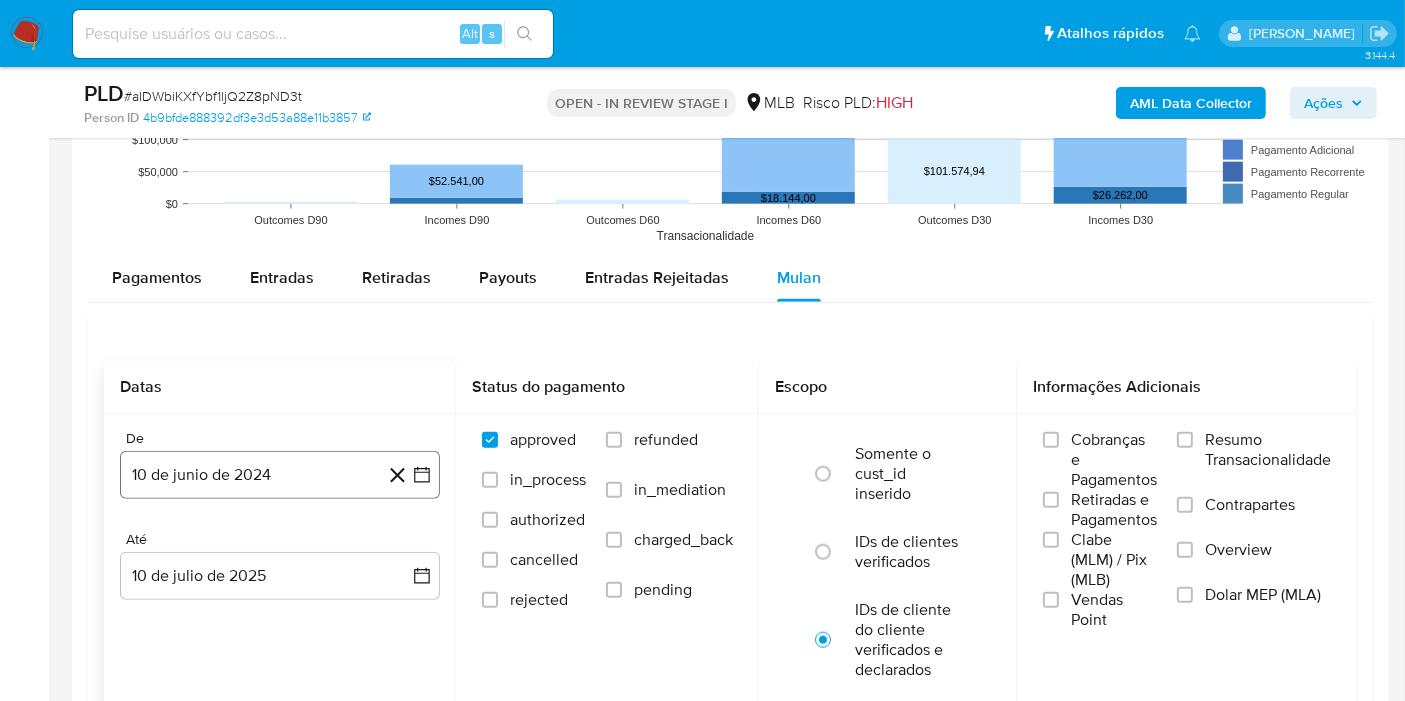click on "10 de junio de 2024" at bounding box center [280, 475] 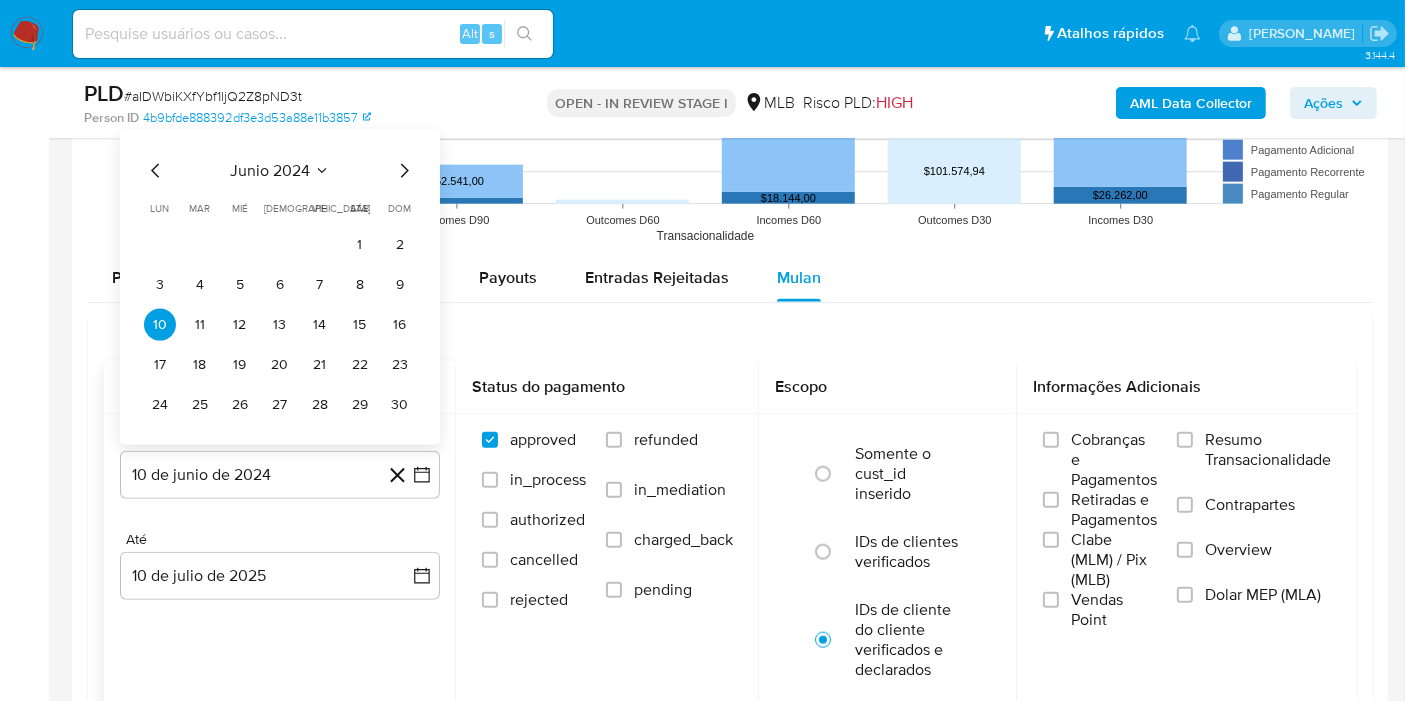 click on "junio 2024" at bounding box center [270, 171] 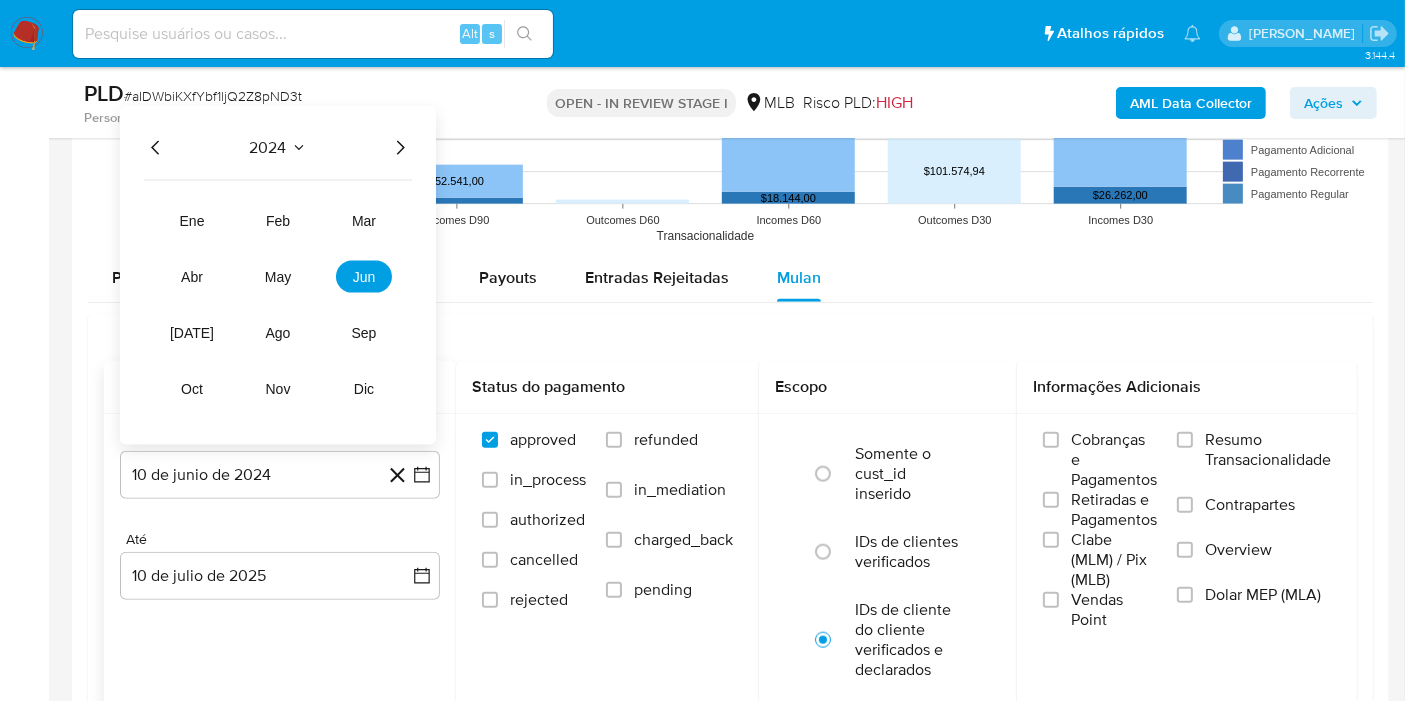 drag, startPoint x: 394, startPoint y: 143, endPoint x: 376, endPoint y: 172, distance: 34.132095 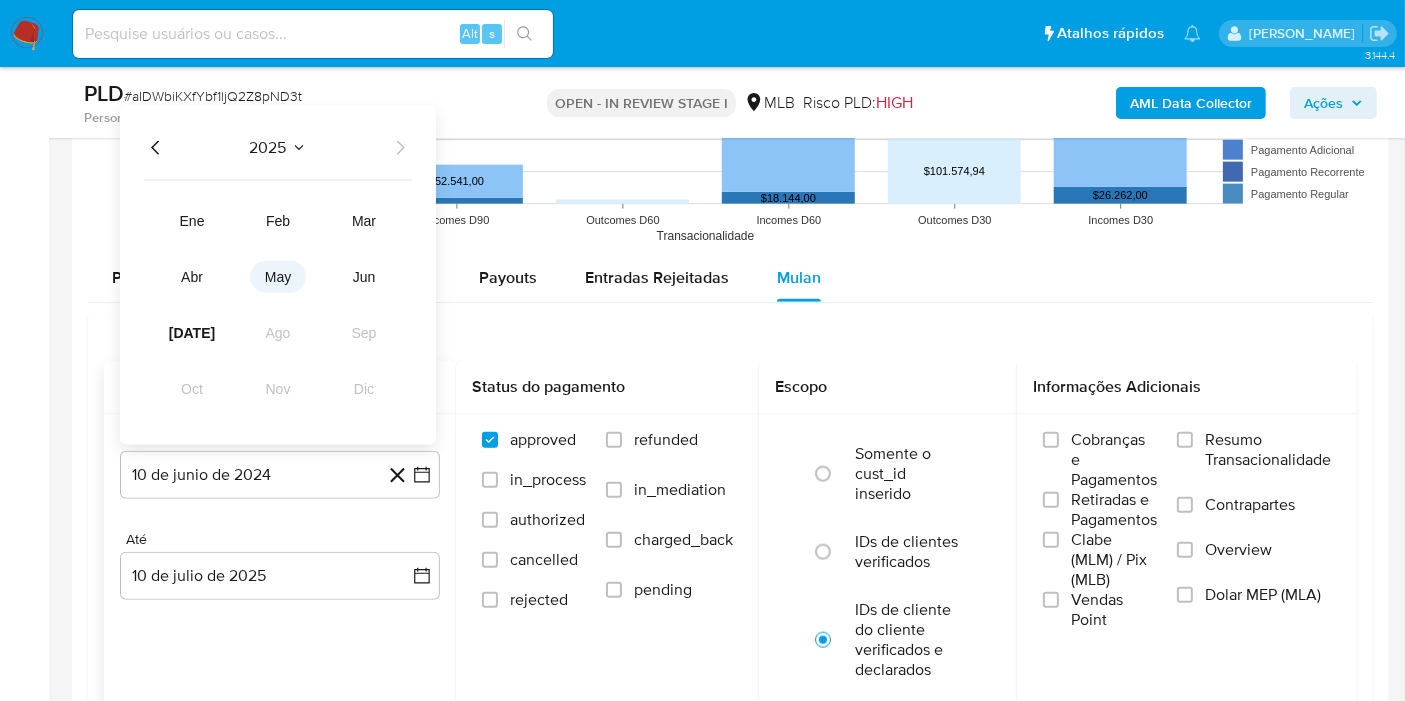 click on "may" at bounding box center [278, 277] 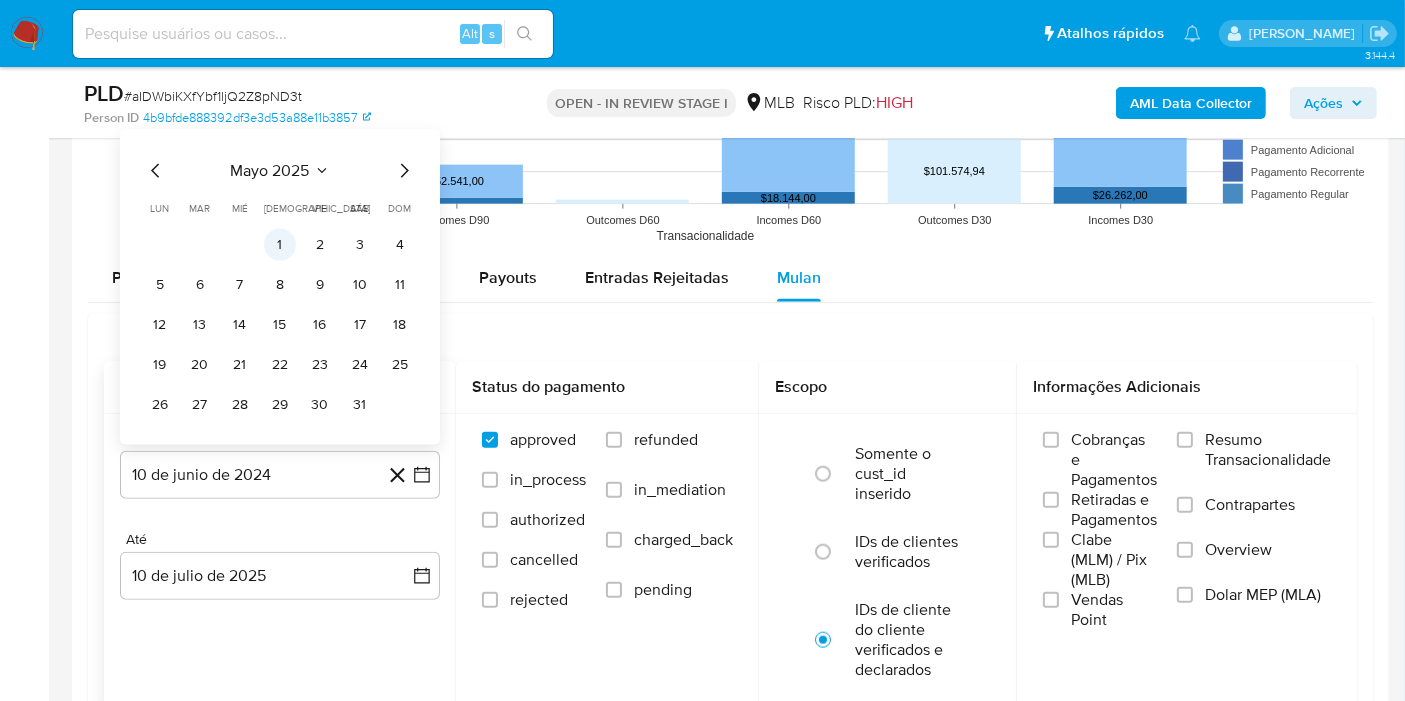 click on "1" at bounding box center [280, 245] 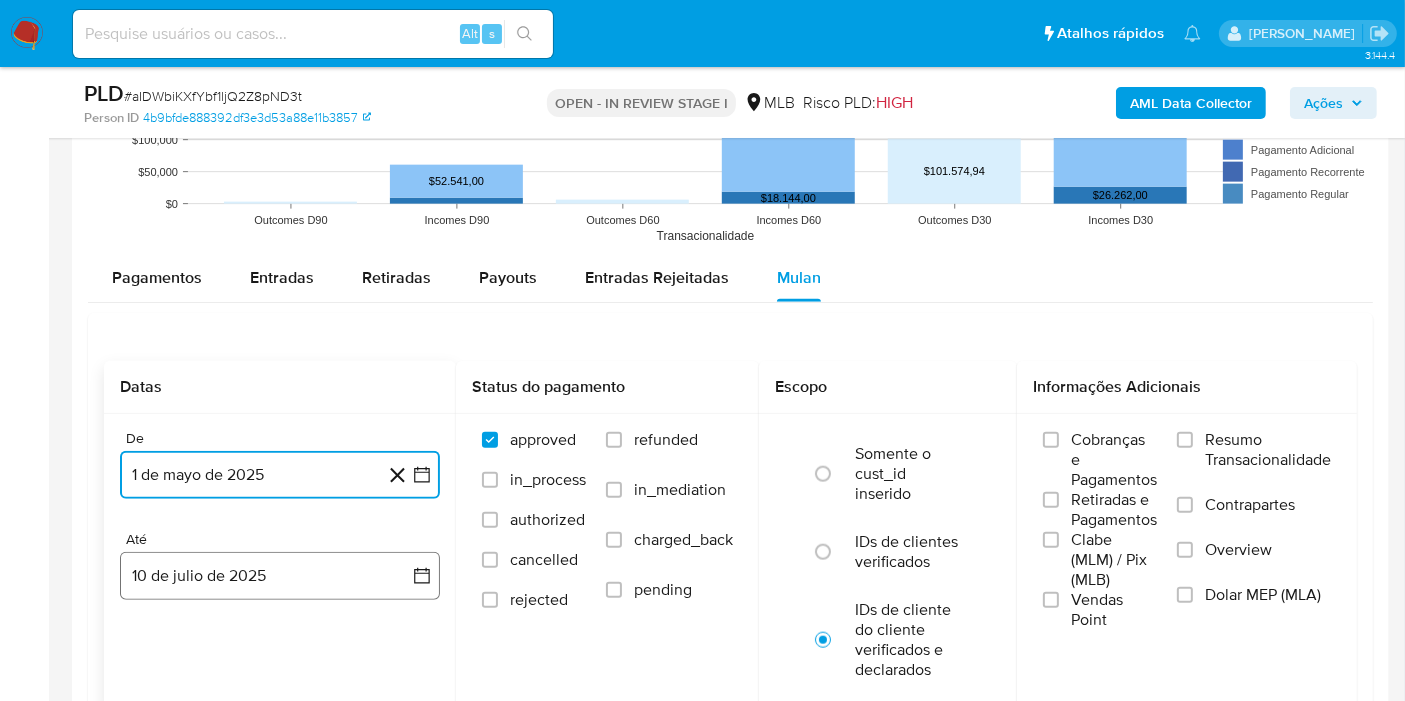 click on "10 de julio de 2025" at bounding box center [280, 576] 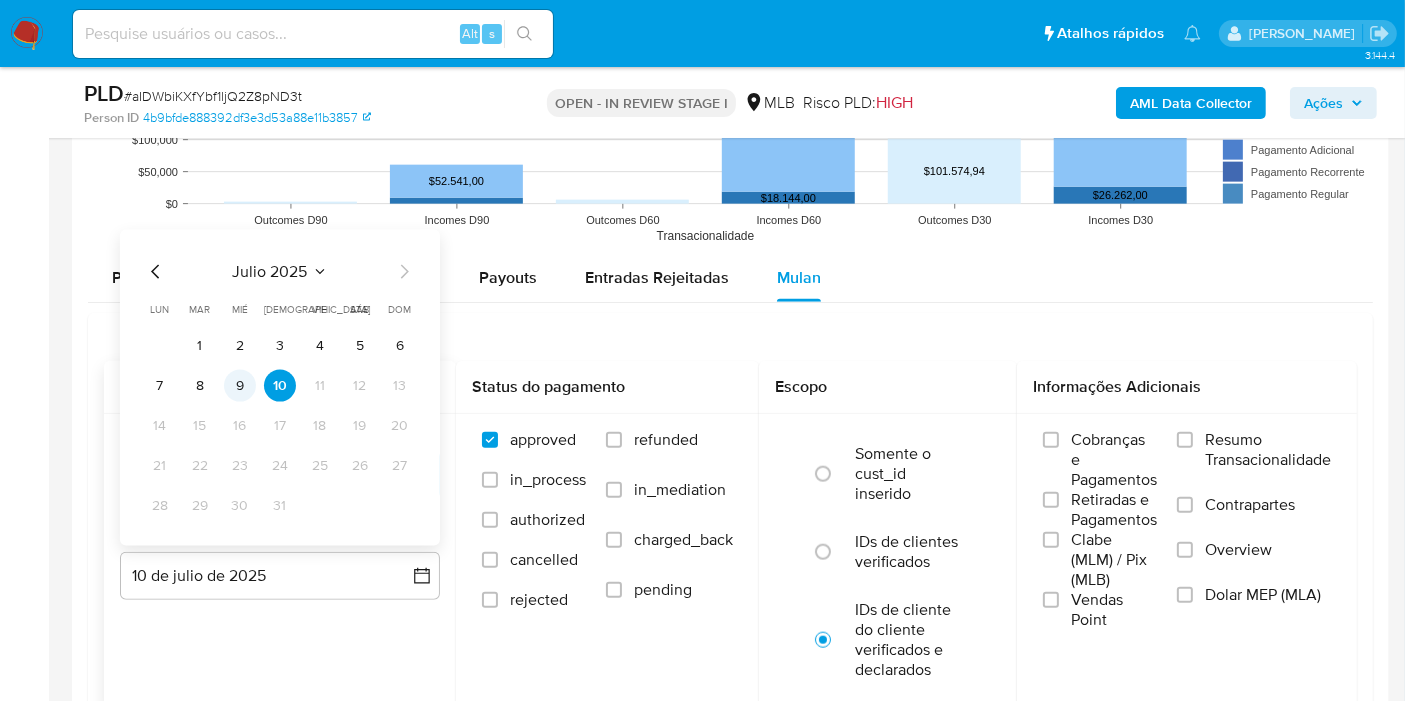 click on "9" at bounding box center [240, 386] 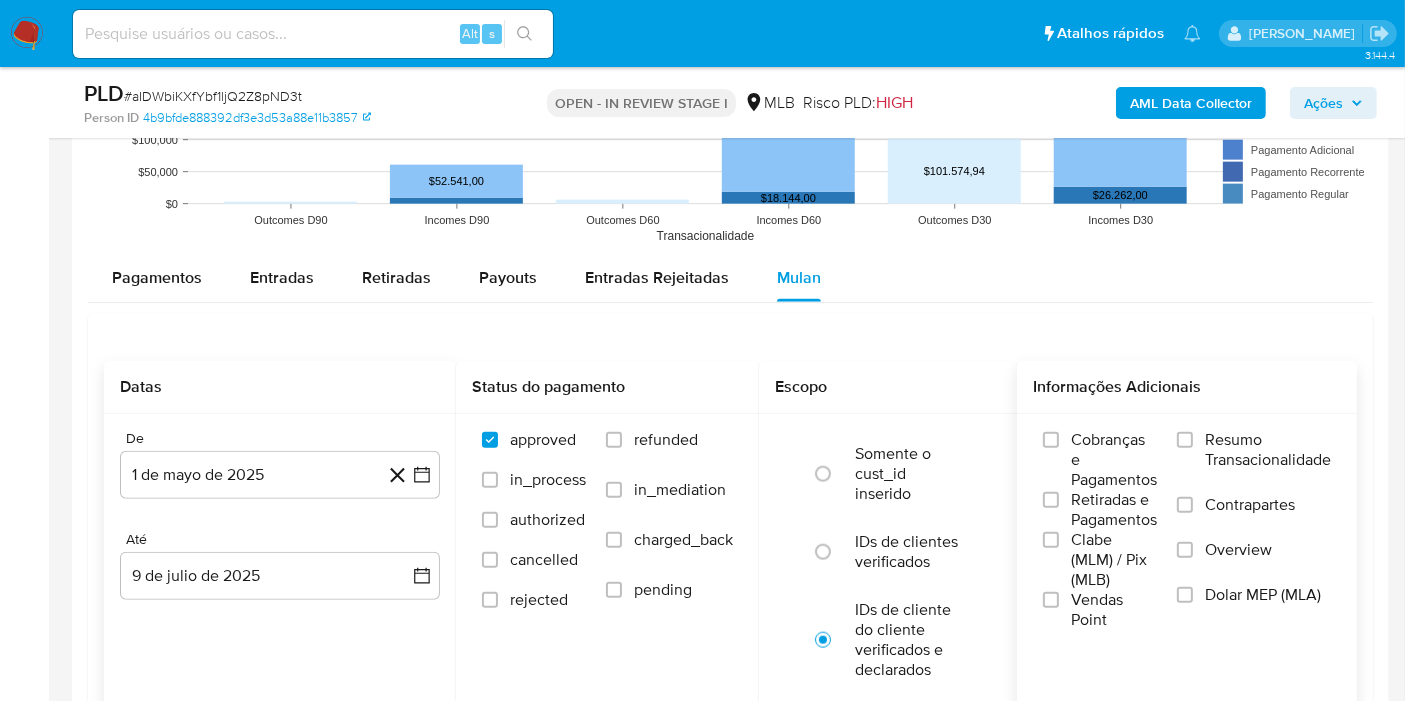 click on "Resumo Transacionalidade" at bounding box center (1268, 450) 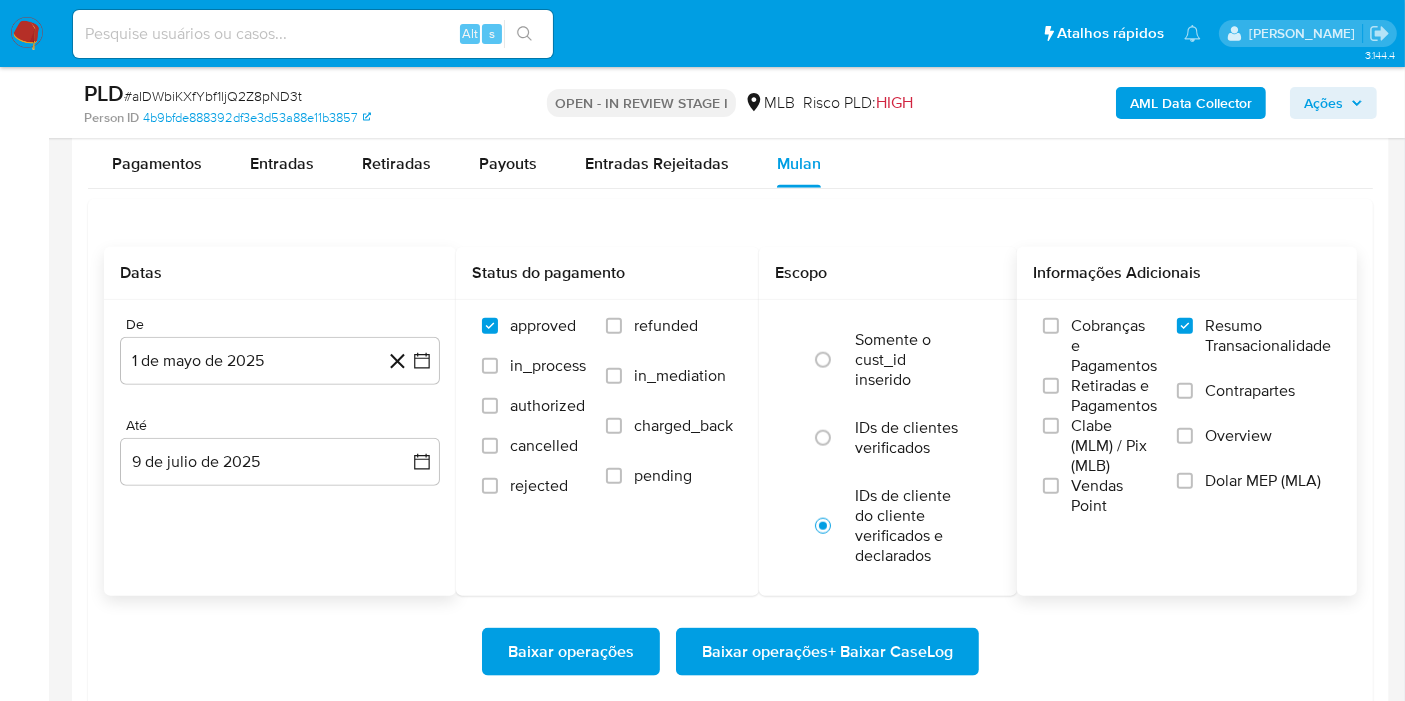 scroll, scrollTop: 2333, scrollLeft: 0, axis: vertical 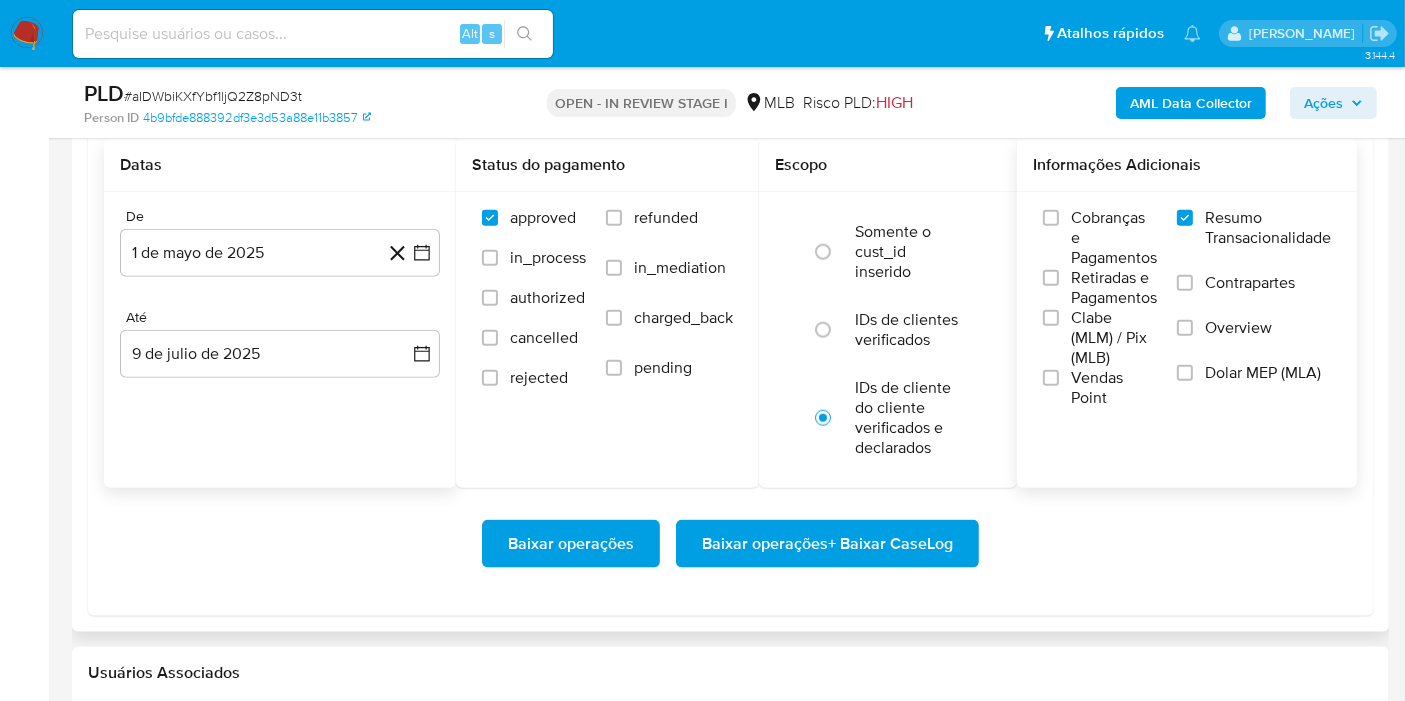 click on "Baixar operações  +   Baixar CaseLog" at bounding box center [827, 544] 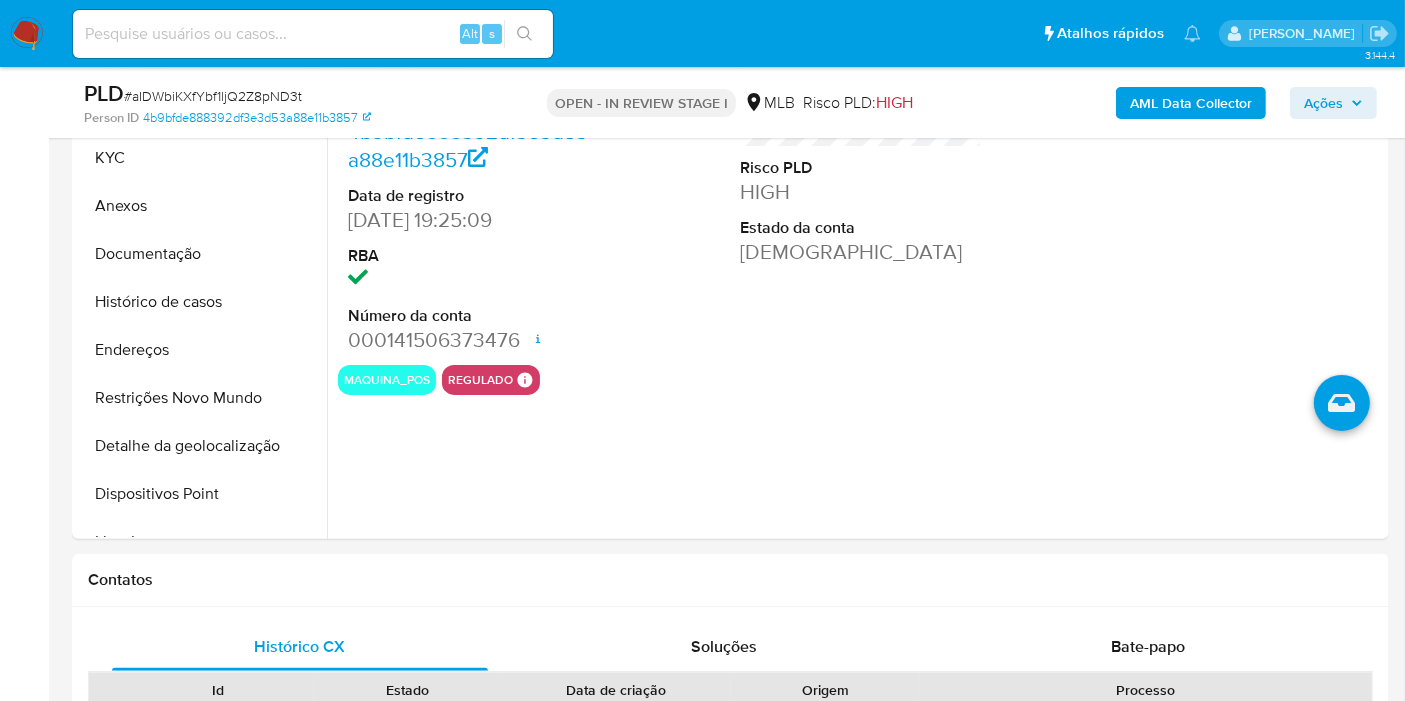 scroll, scrollTop: 287, scrollLeft: 0, axis: vertical 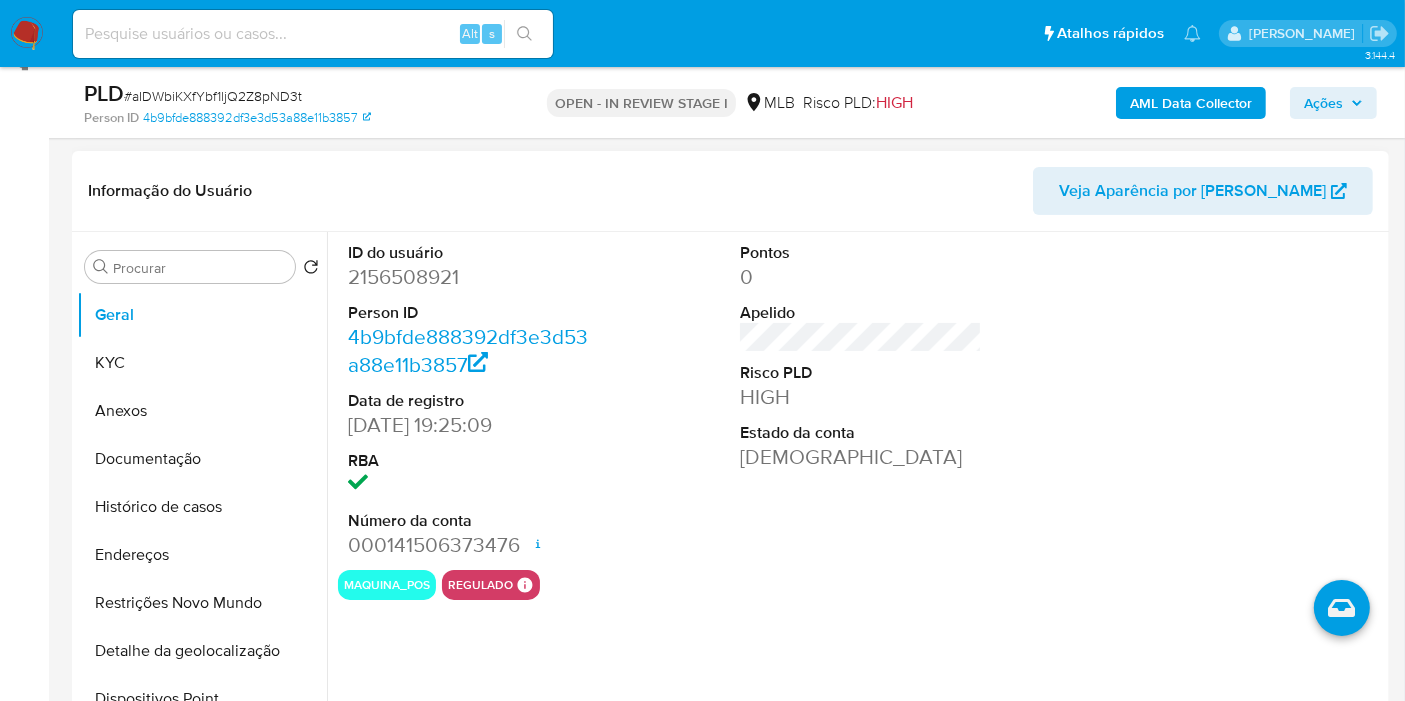 type 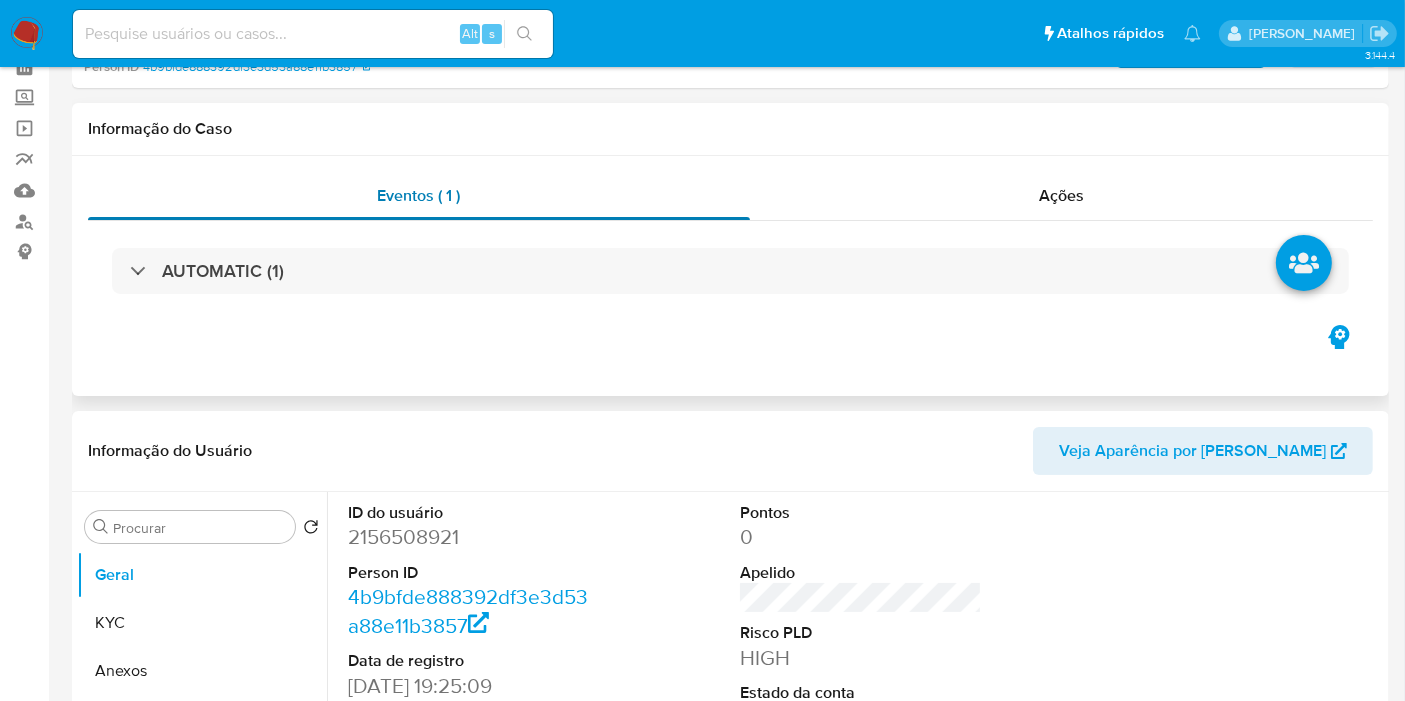 scroll, scrollTop: 0, scrollLeft: 0, axis: both 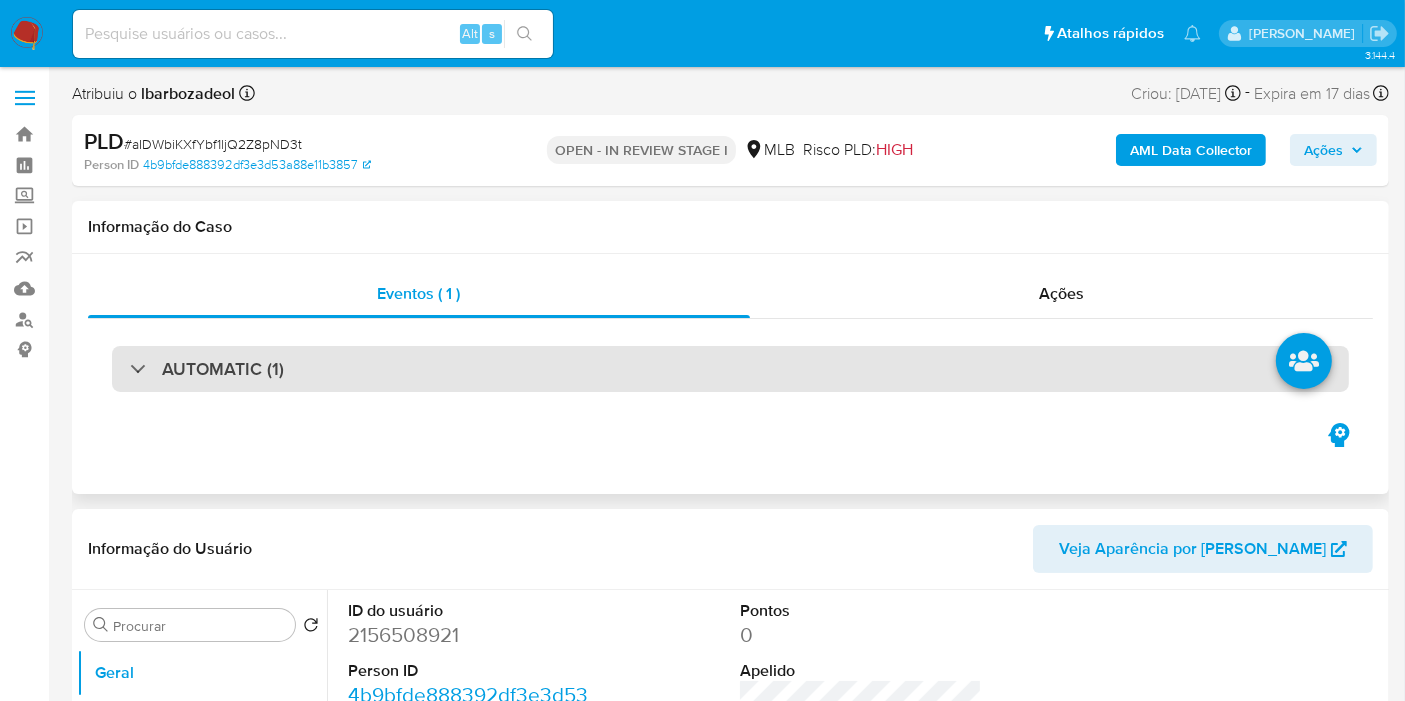 click on "AUTOMATIC (1)" at bounding box center (730, 369) 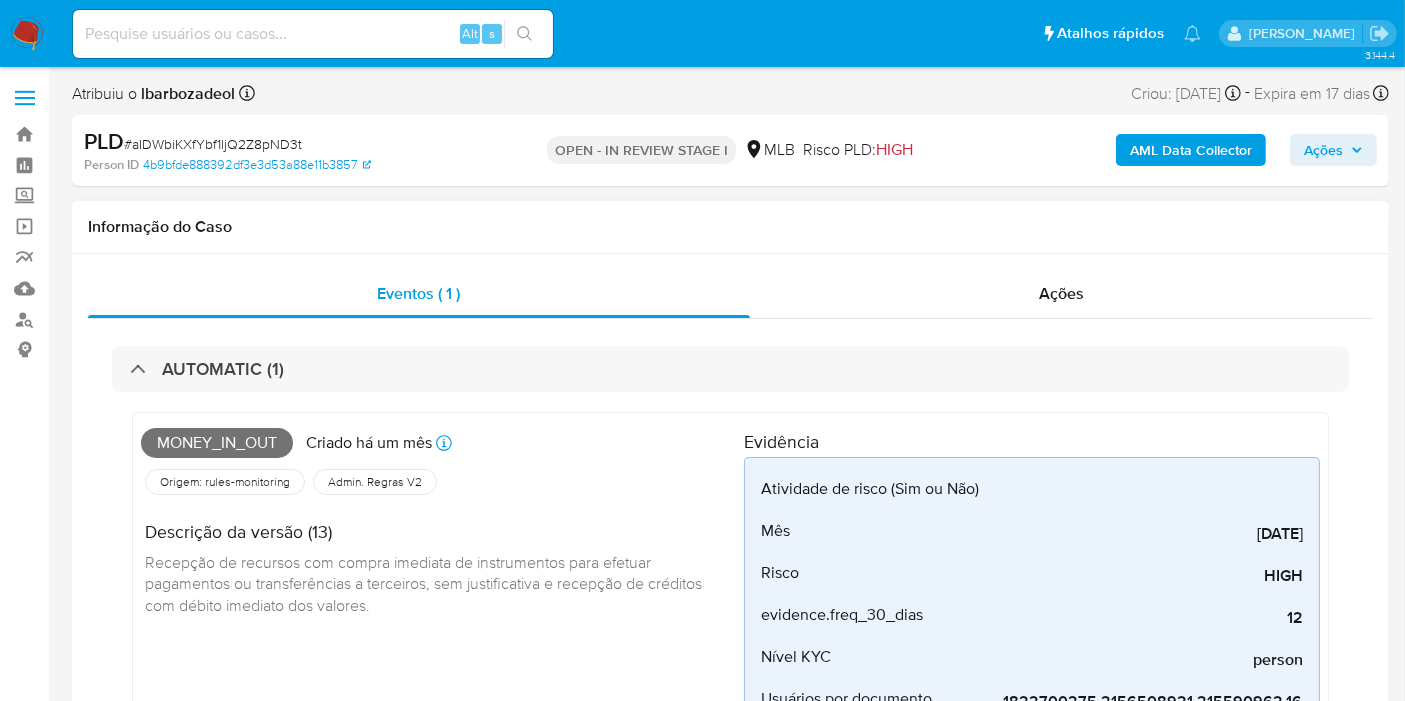 click on "Money_in_out" at bounding box center [217, 443] 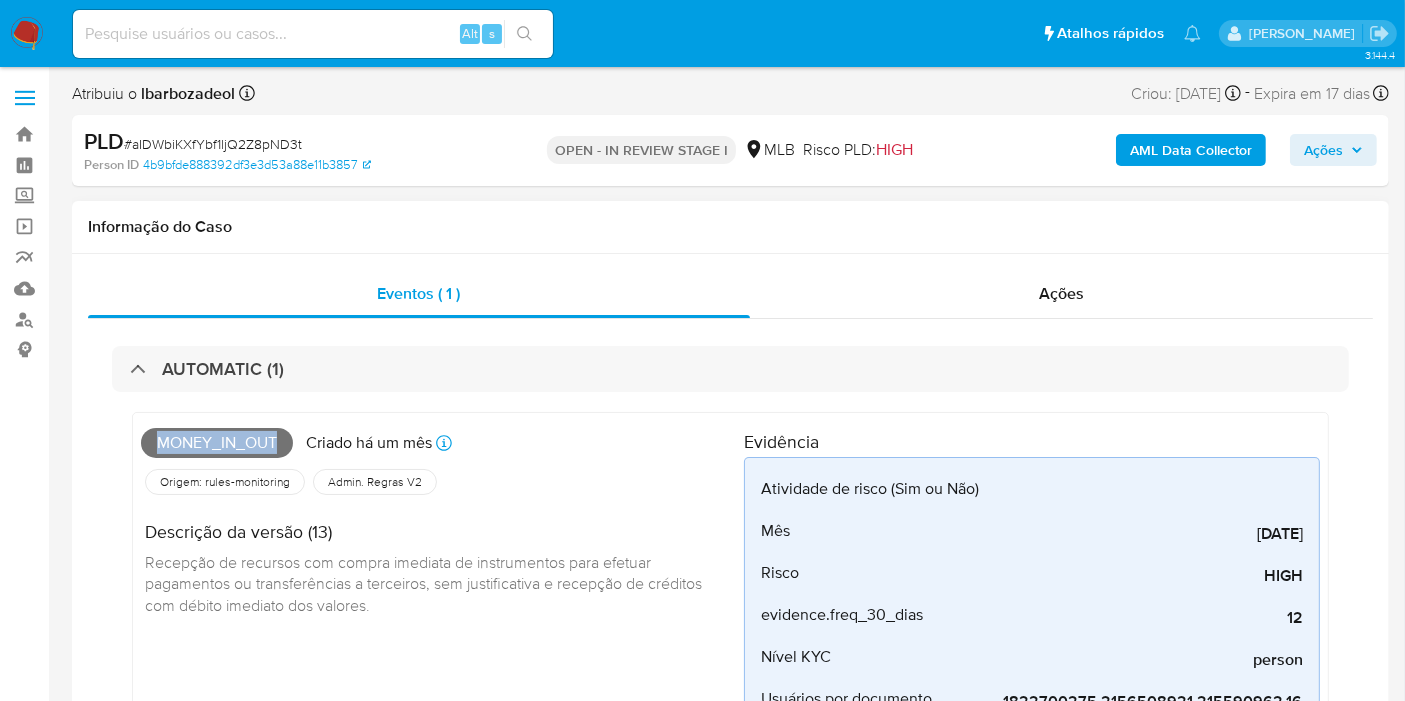 click on "Money_in_out" at bounding box center (217, 443) 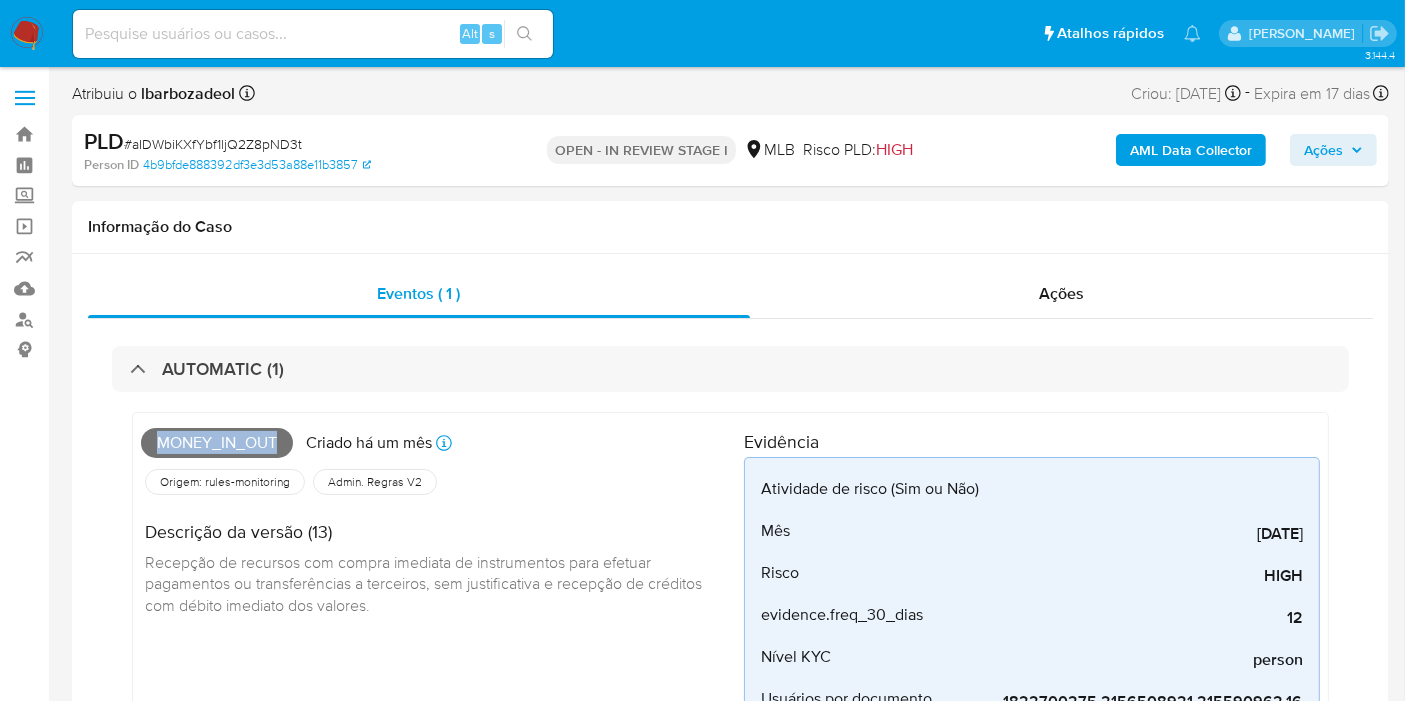 click on "Ações" at bounding box center [1323, 150] 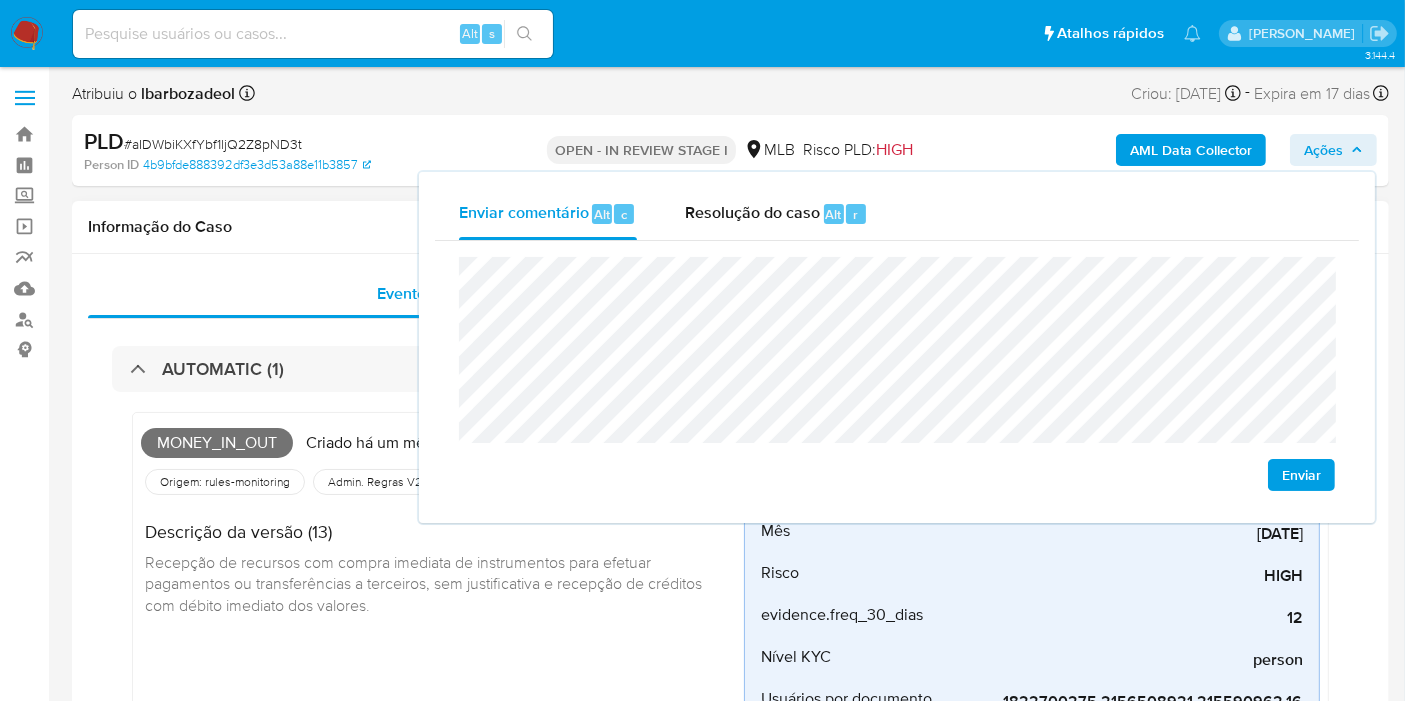 click on "Informação do Caso" at bounding box center (730, 227) 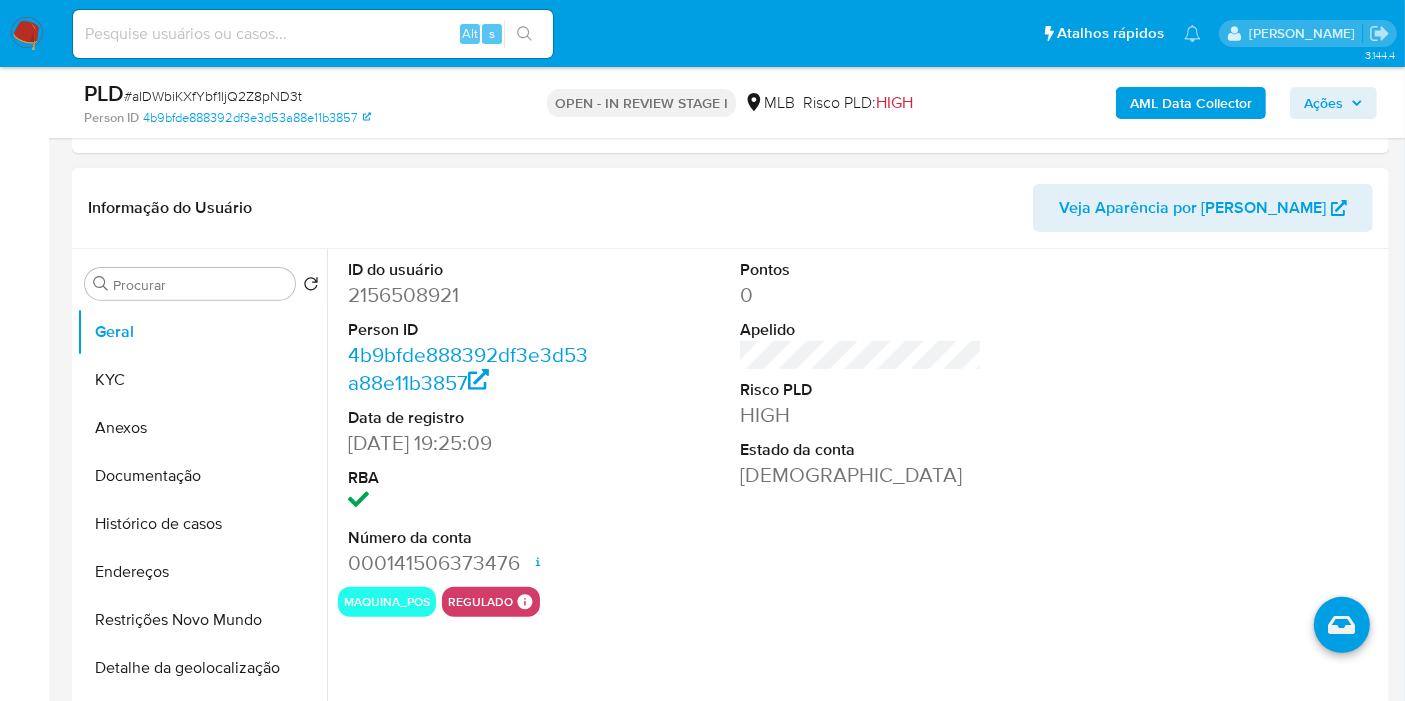 scroll, scrollTop: 666, scrollLeft: 0, axis: vertical 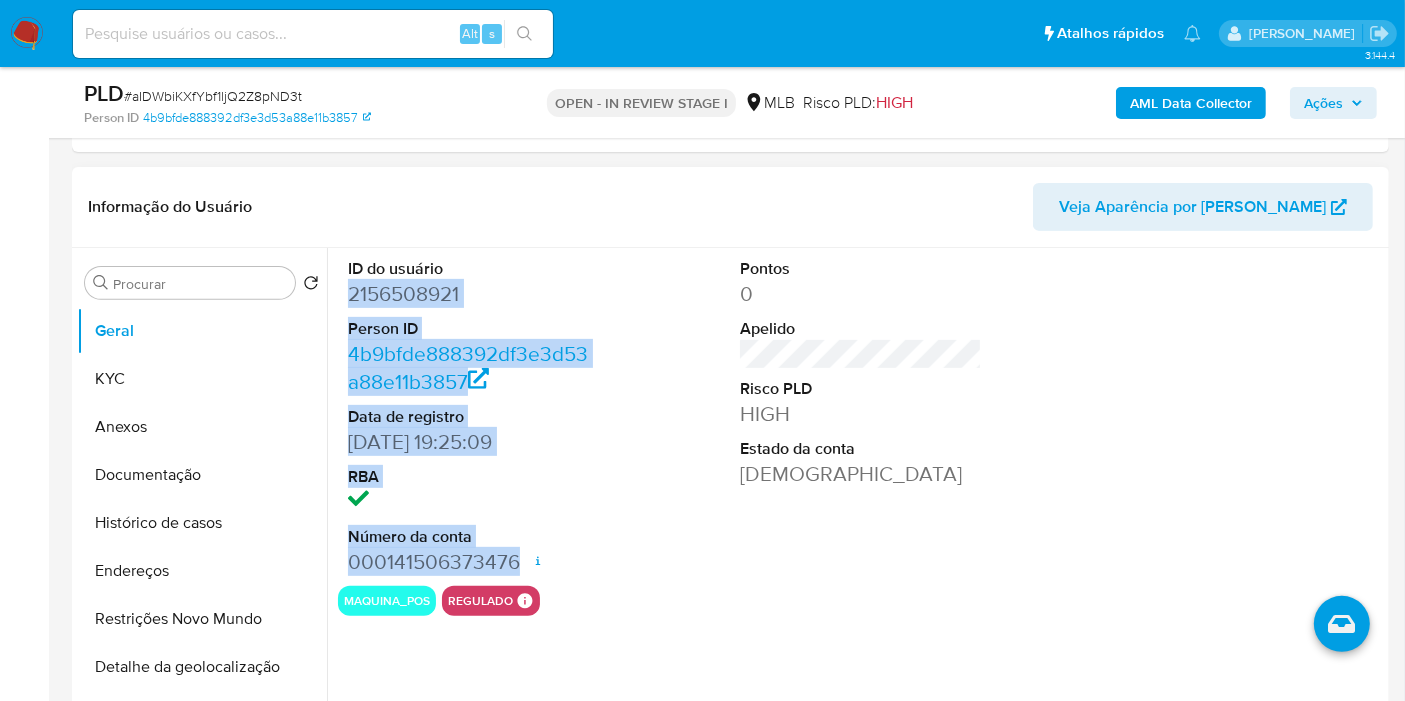 drag, startPoint x: 348, startPoint y: 290, endPoint x: 512, endPoint y: 558, distance: 314.1974 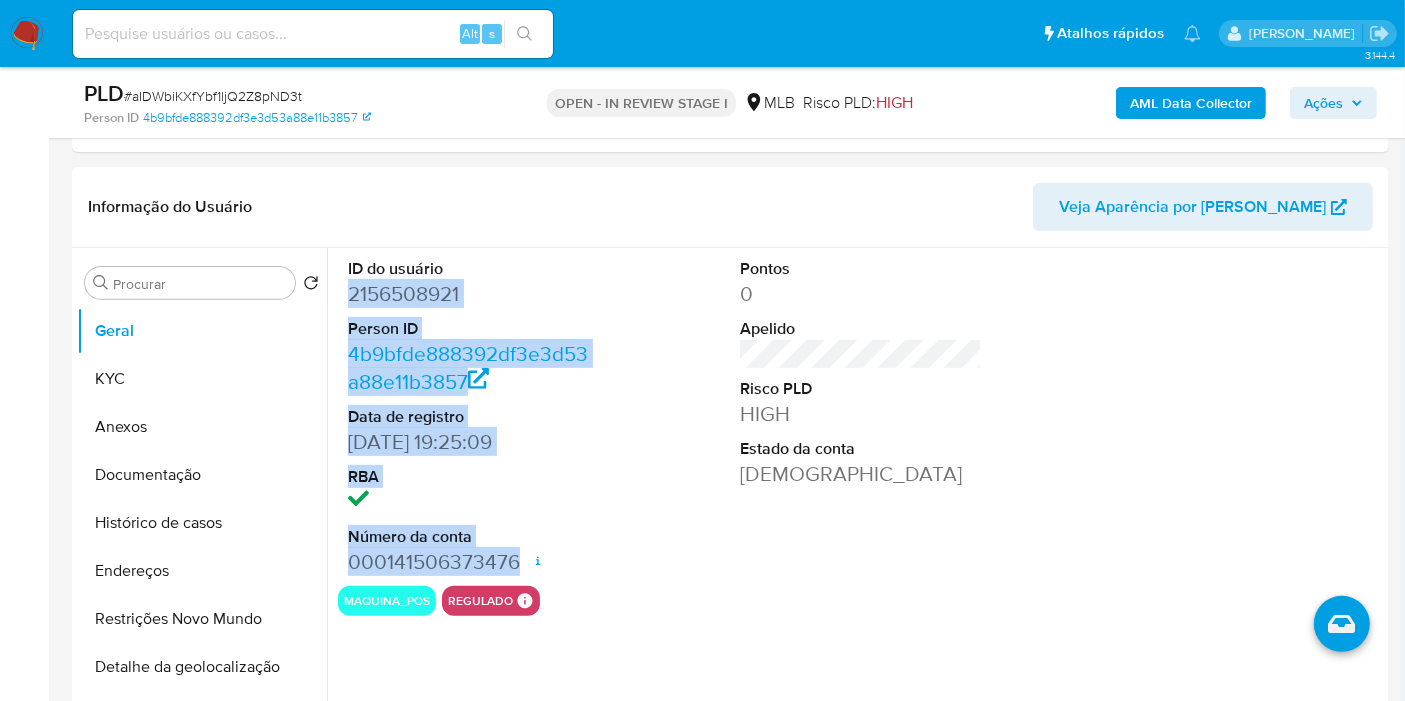 click on "Ações" at bounding box center (1323, 103) 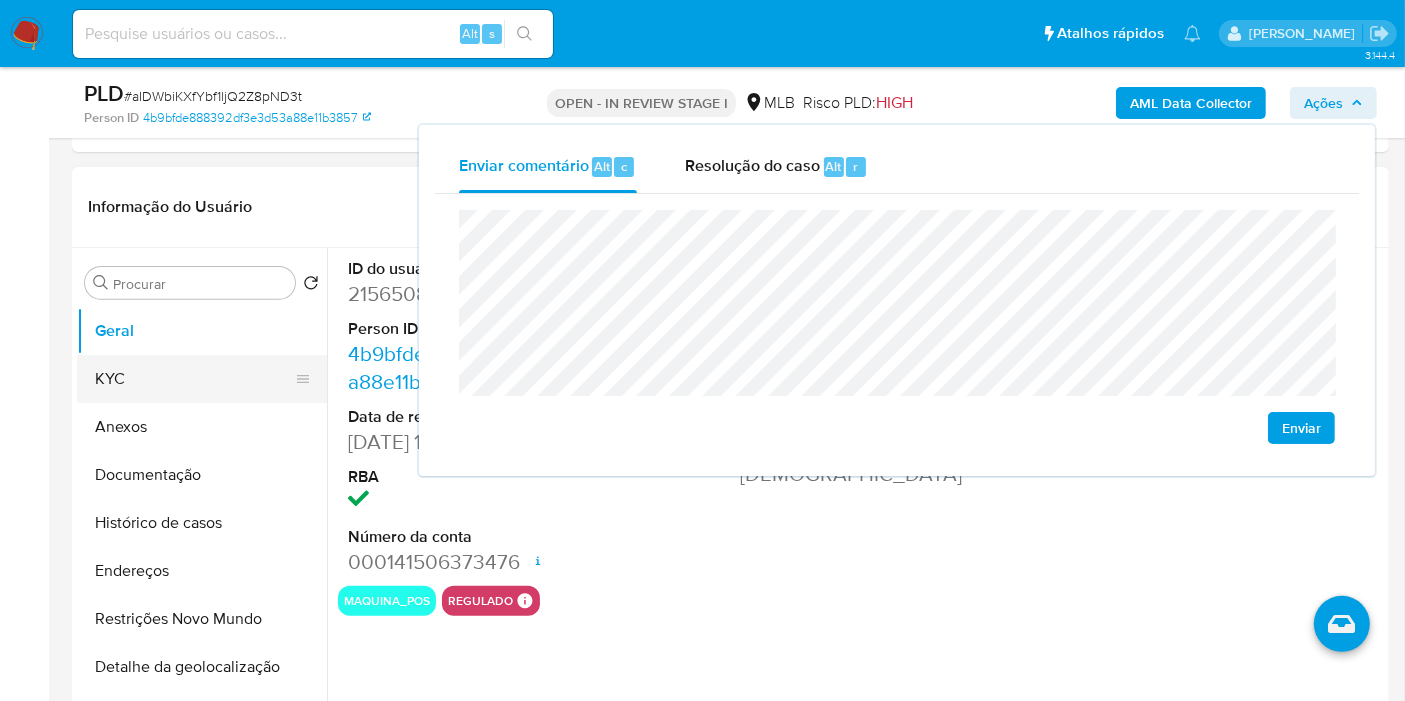 click on "KYC" at bounding box center (194, 379) 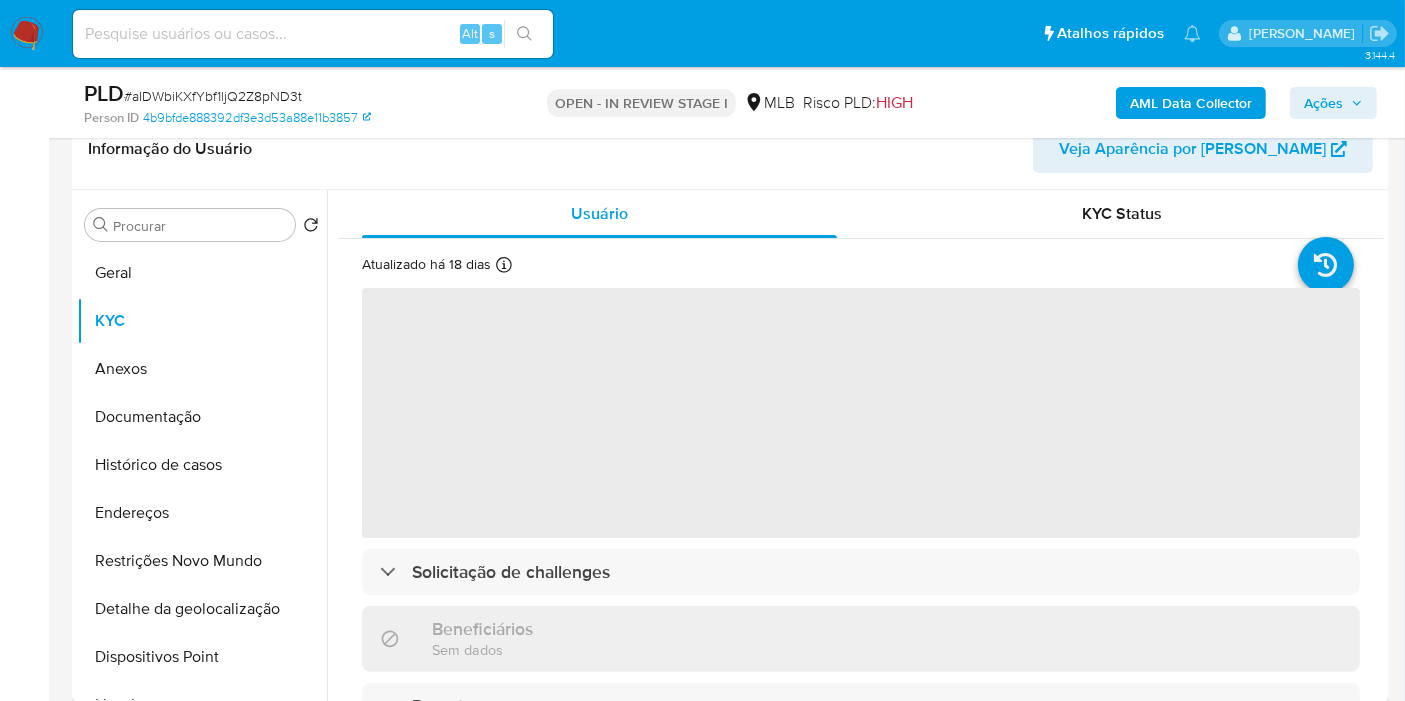 scroll, scrollTop: 666, scrollLeft: 0, axis: vertical 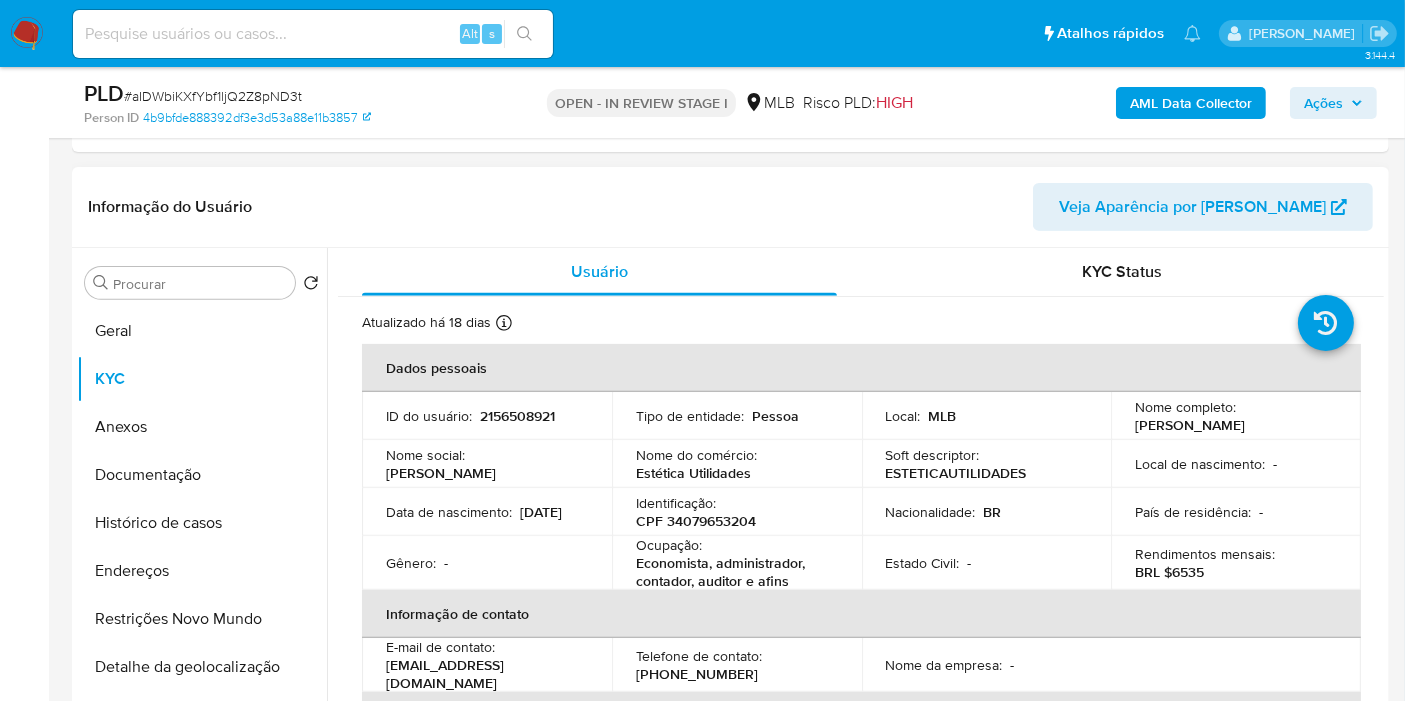 click on "CPF 34079653204" at bounding box center [696, 521] 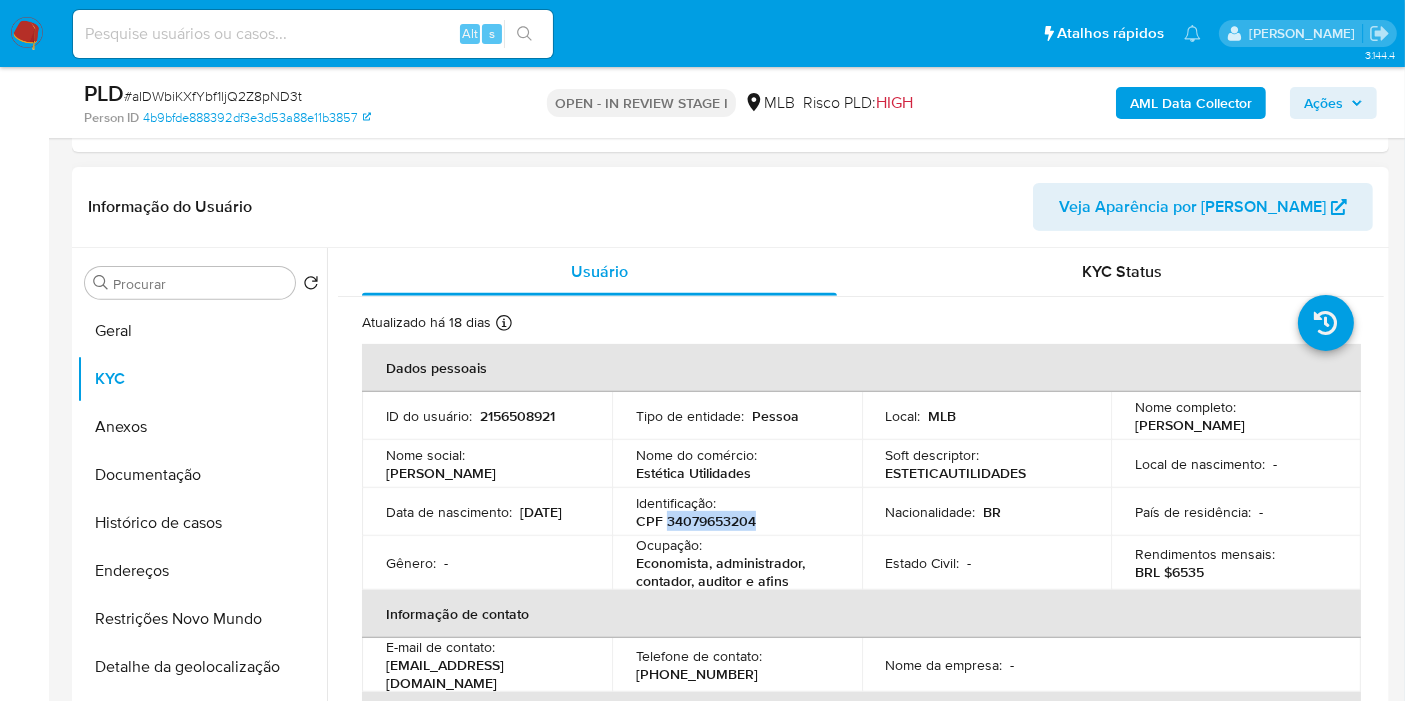 click on "CPF 34079653204" at bounding box center (696, 521) 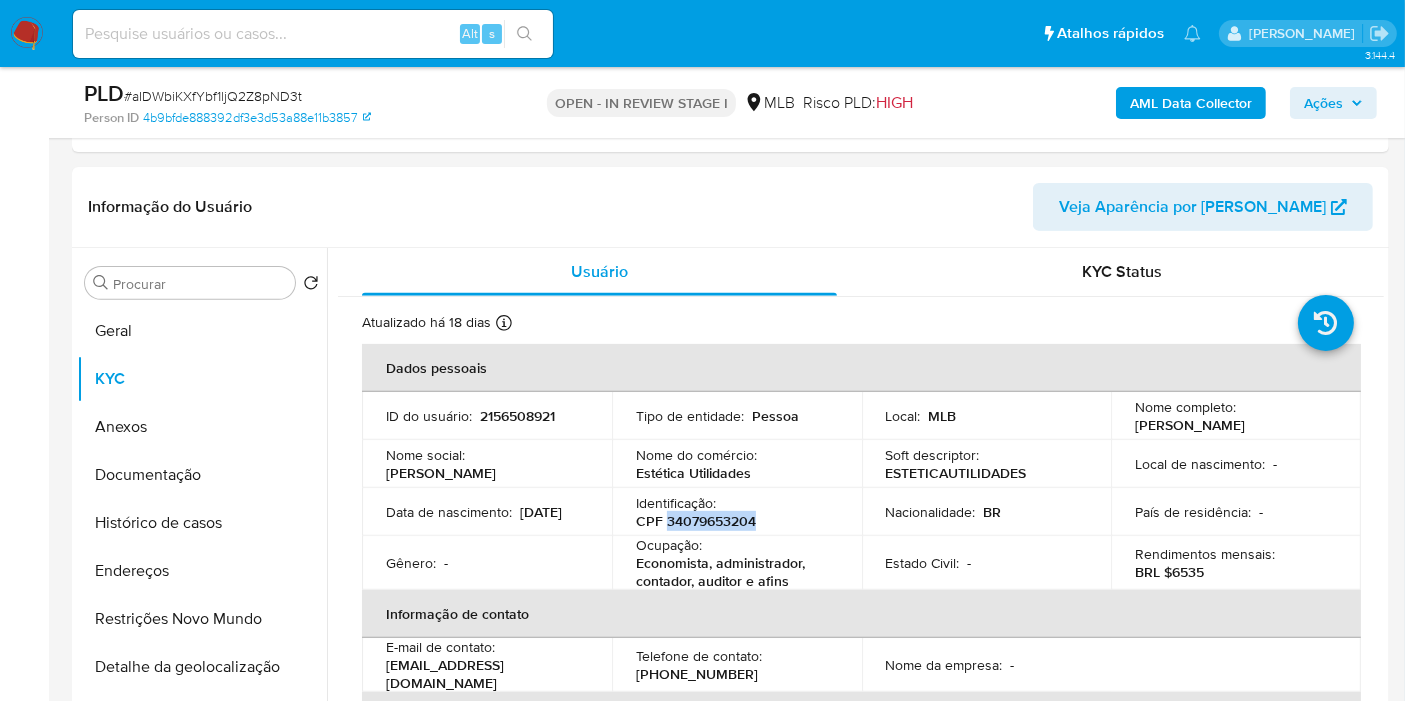 drag, startPoint x: 1306, startPoint y: 110, endPoint x: 1274, endPoint y: 121, distance: 33.83785 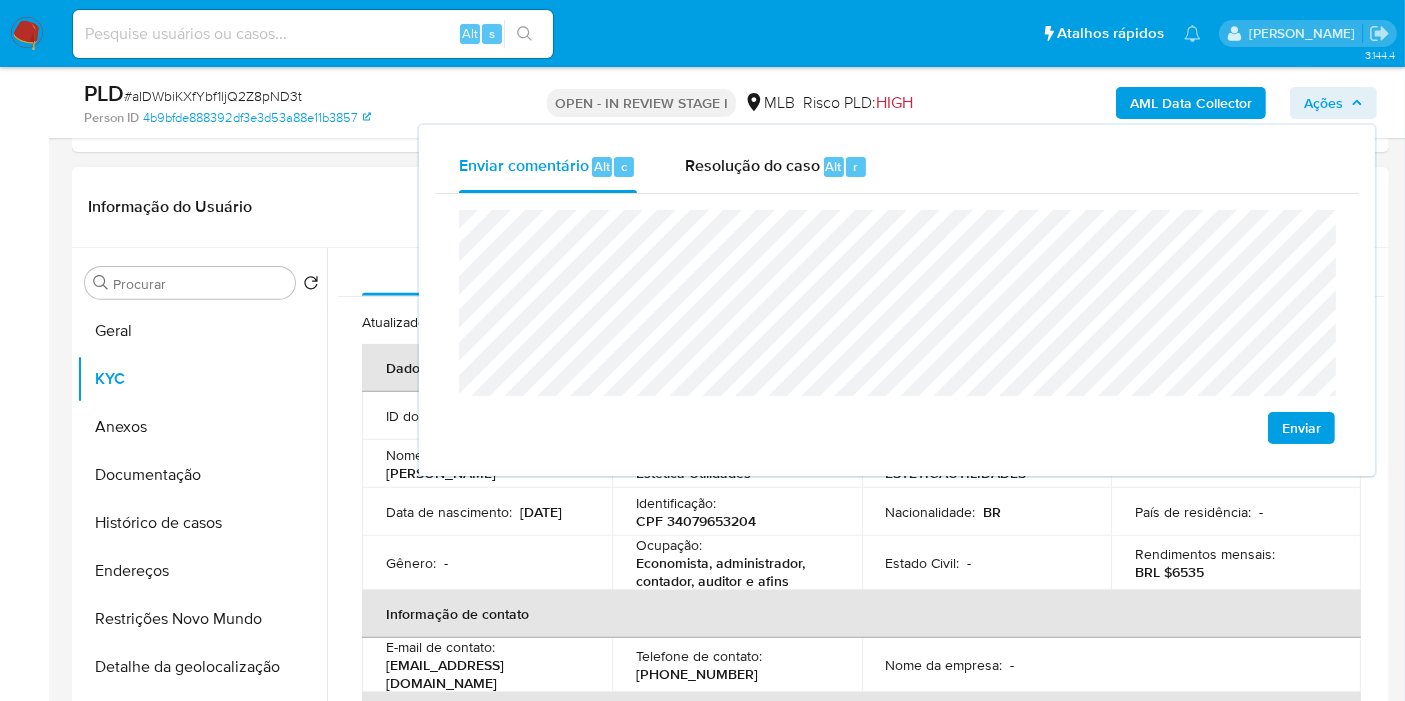 click on "Informação do Usuário Veja Aparência por [PERSON_NAME]" at bounding box center [730, 207] 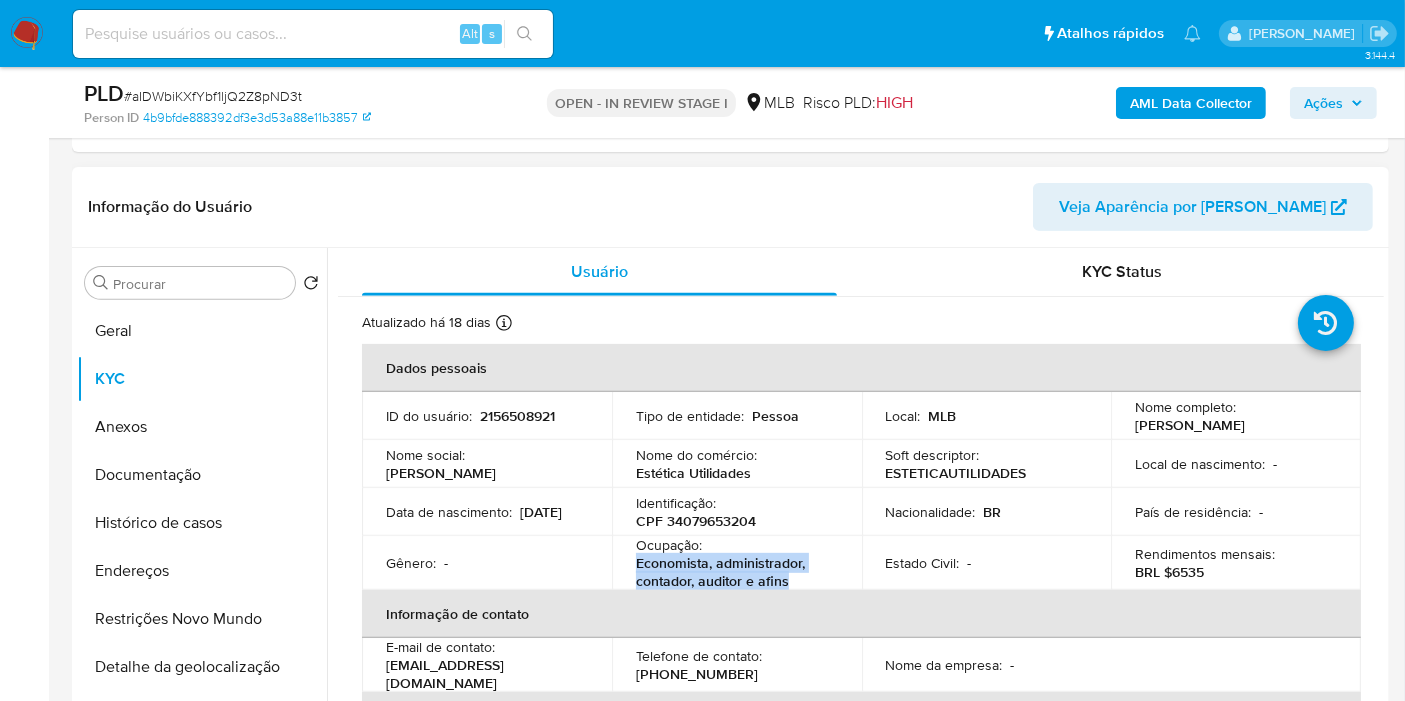 drag, startPoint x: 631, startPoint y: 558, endPoint x: 792, endPoint y: 581, distance: 162.63457 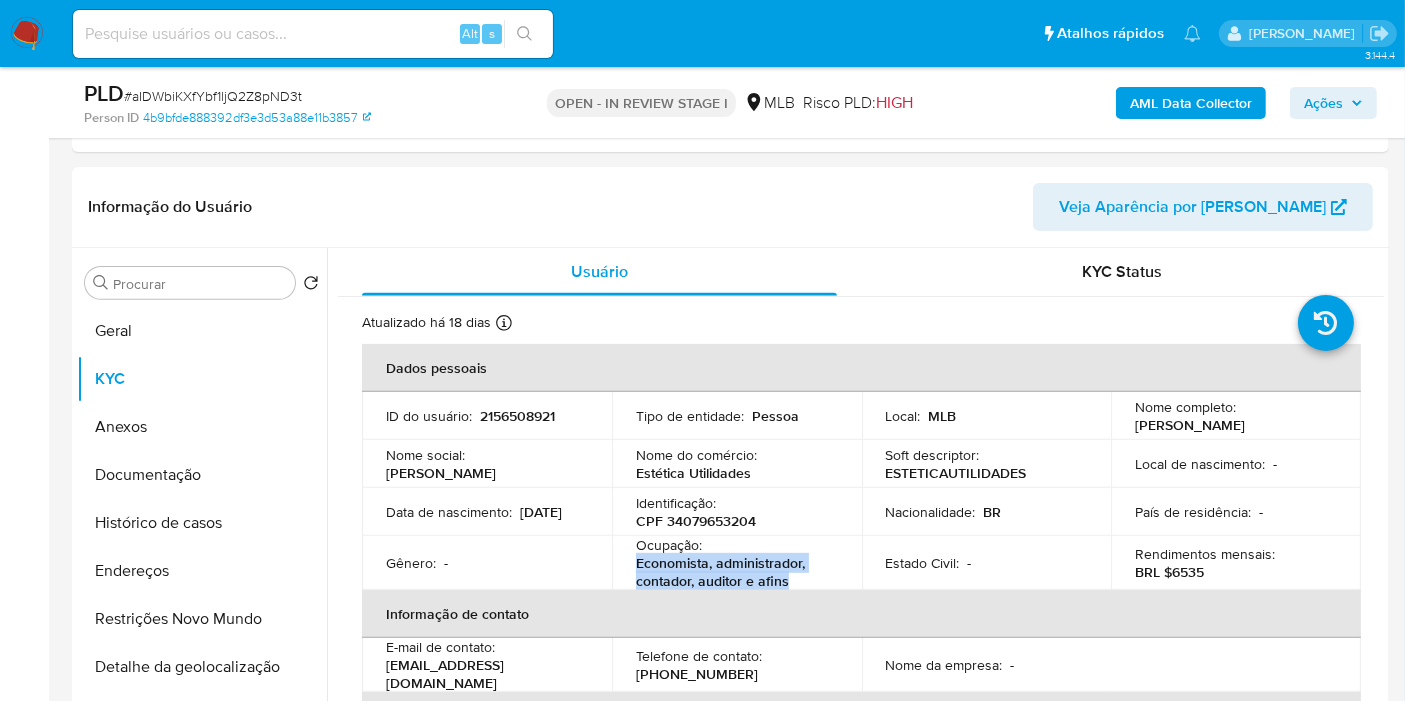 click on "Ações" at bounding box center [1323, 103] 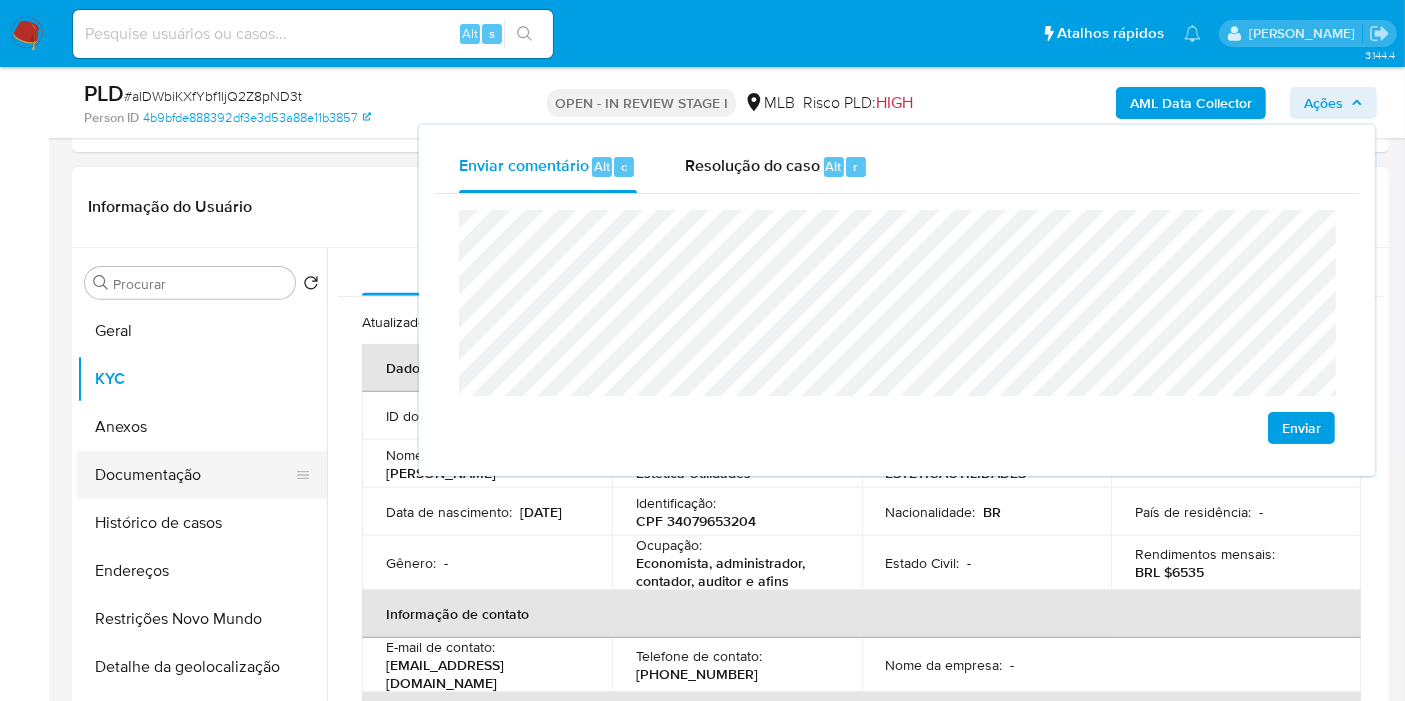 click on "Documentação" at bounding box center (194, 475) 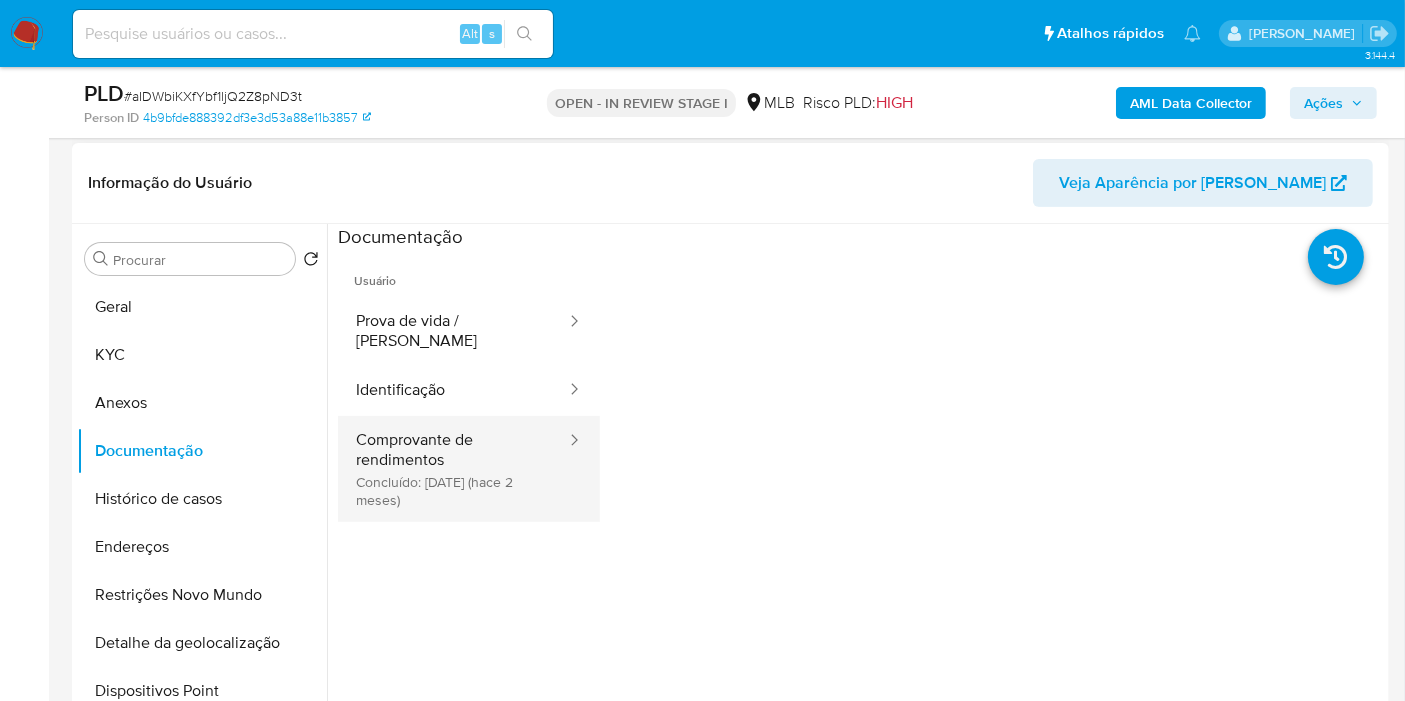click on "Comprovante de rendimentos Concluído: [DATE] (hace 2 meses)" at bounding box center [453, 469] 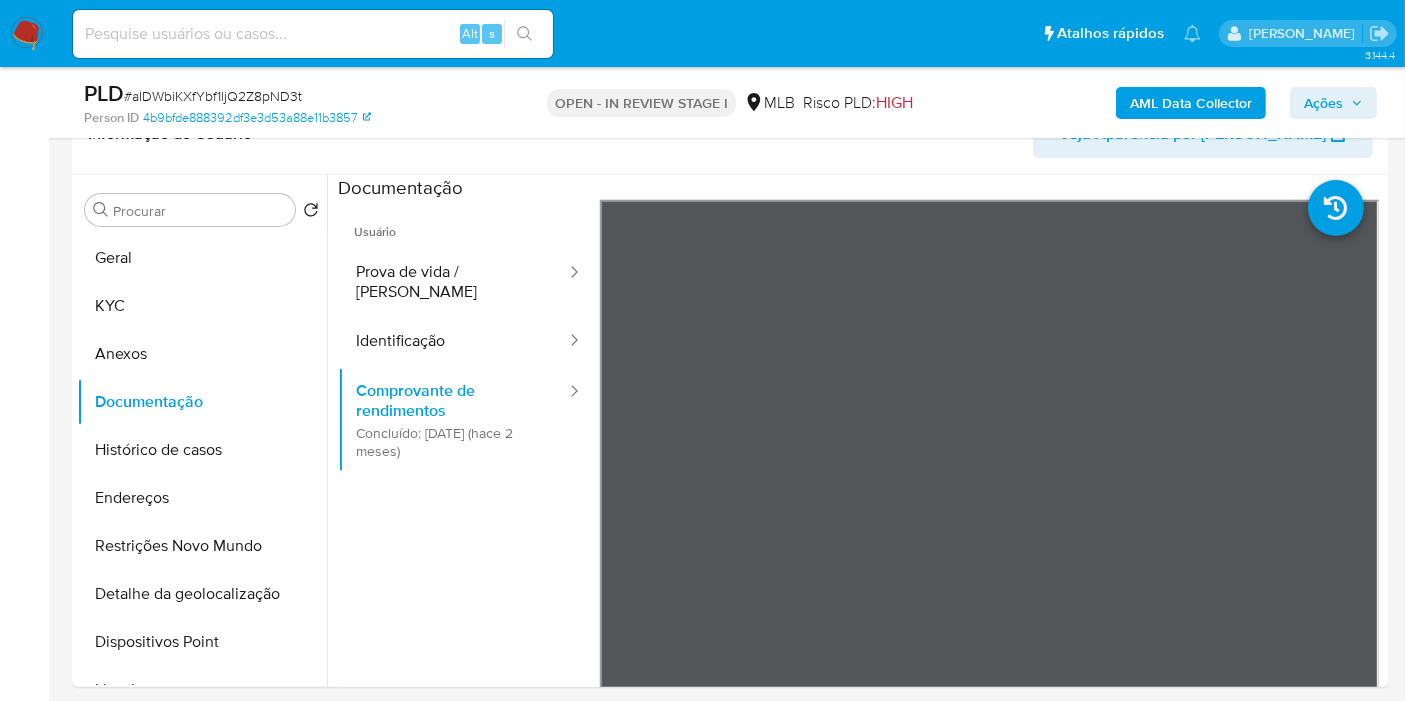 scroll, scrollTop: 725, scrollLeft: 0, axis: vertical 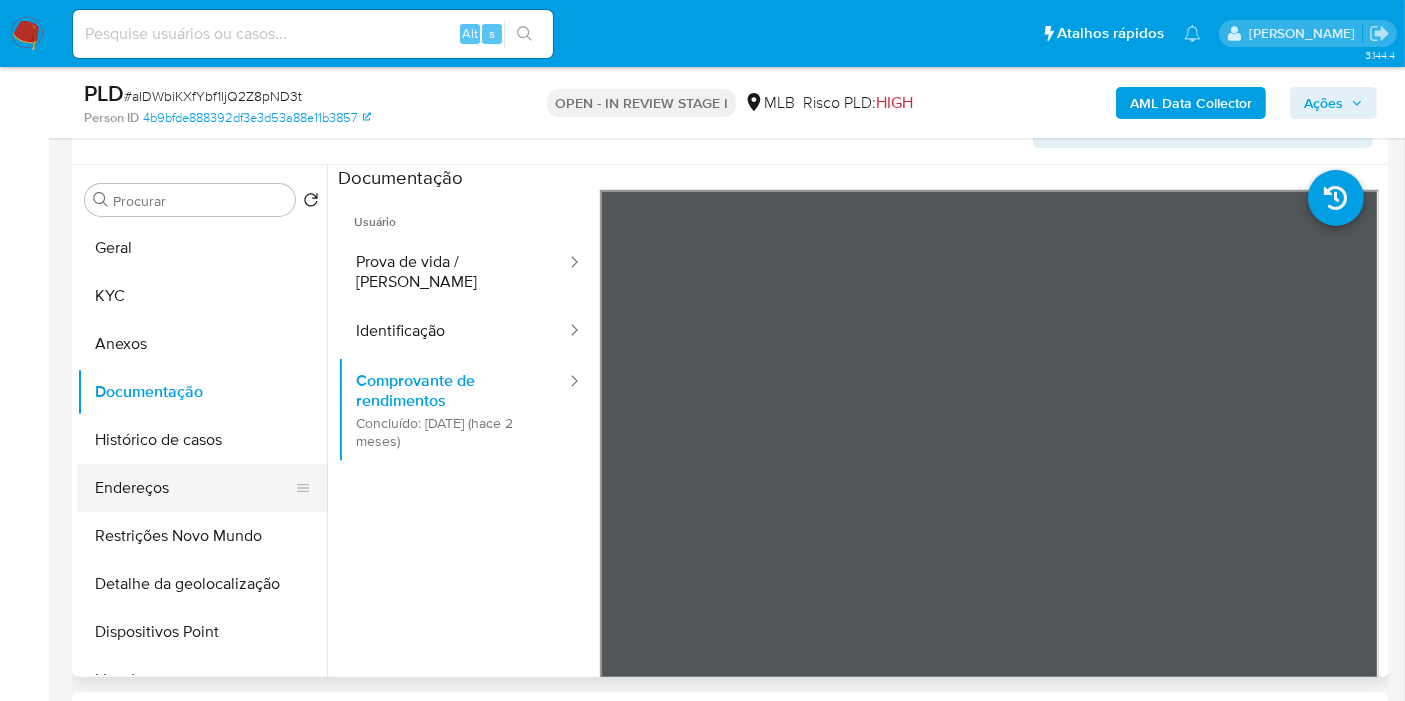 click on "Endereços" at bounding box center (194, 488) 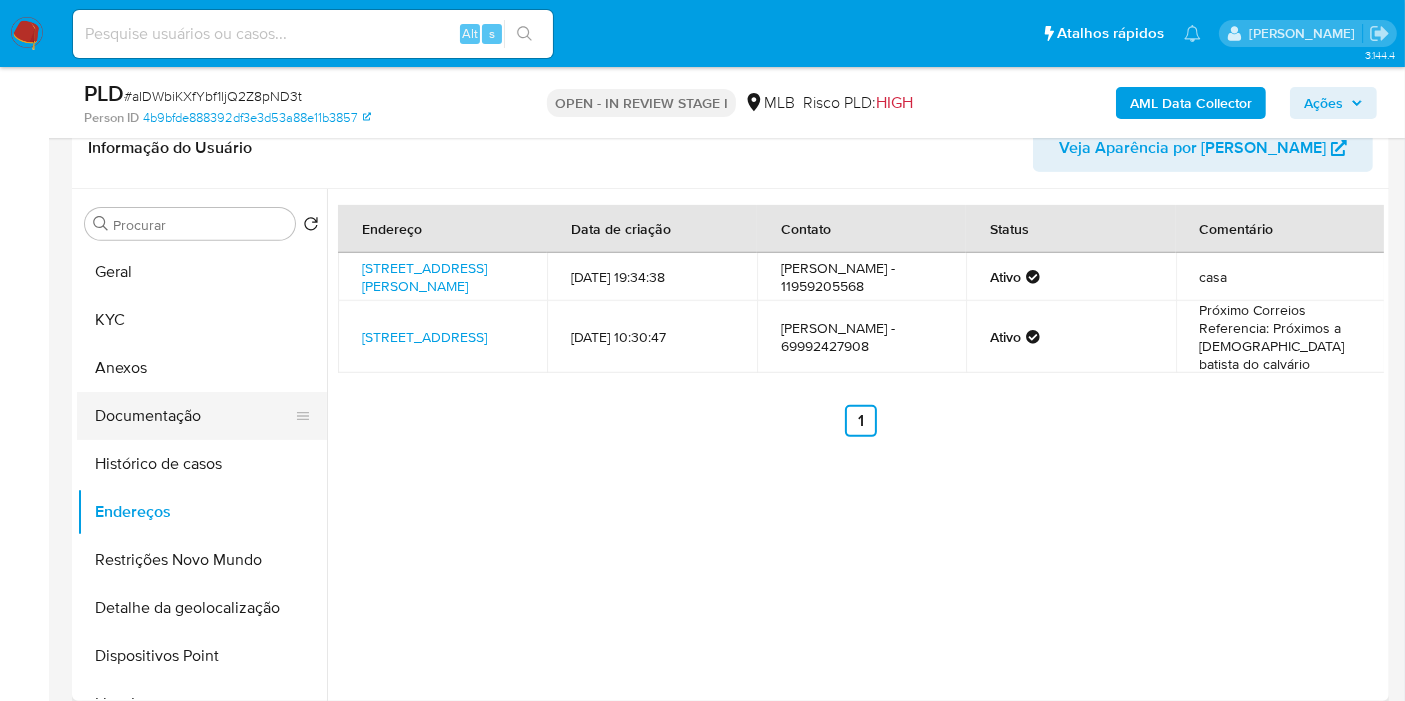 click on "Documentação" at bounding box center [194, 416] 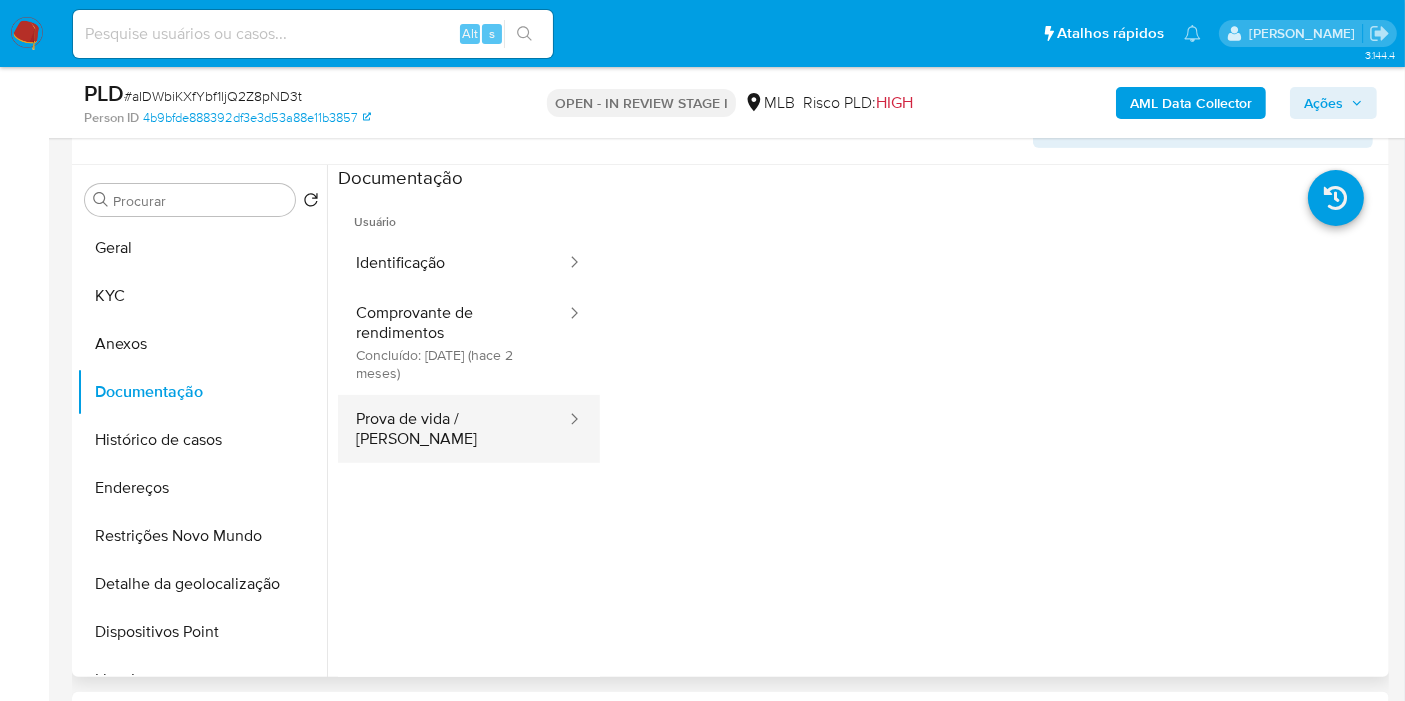 click on "Prova de vida / [PERSON_NAME]" at bounding box center [453, 429] 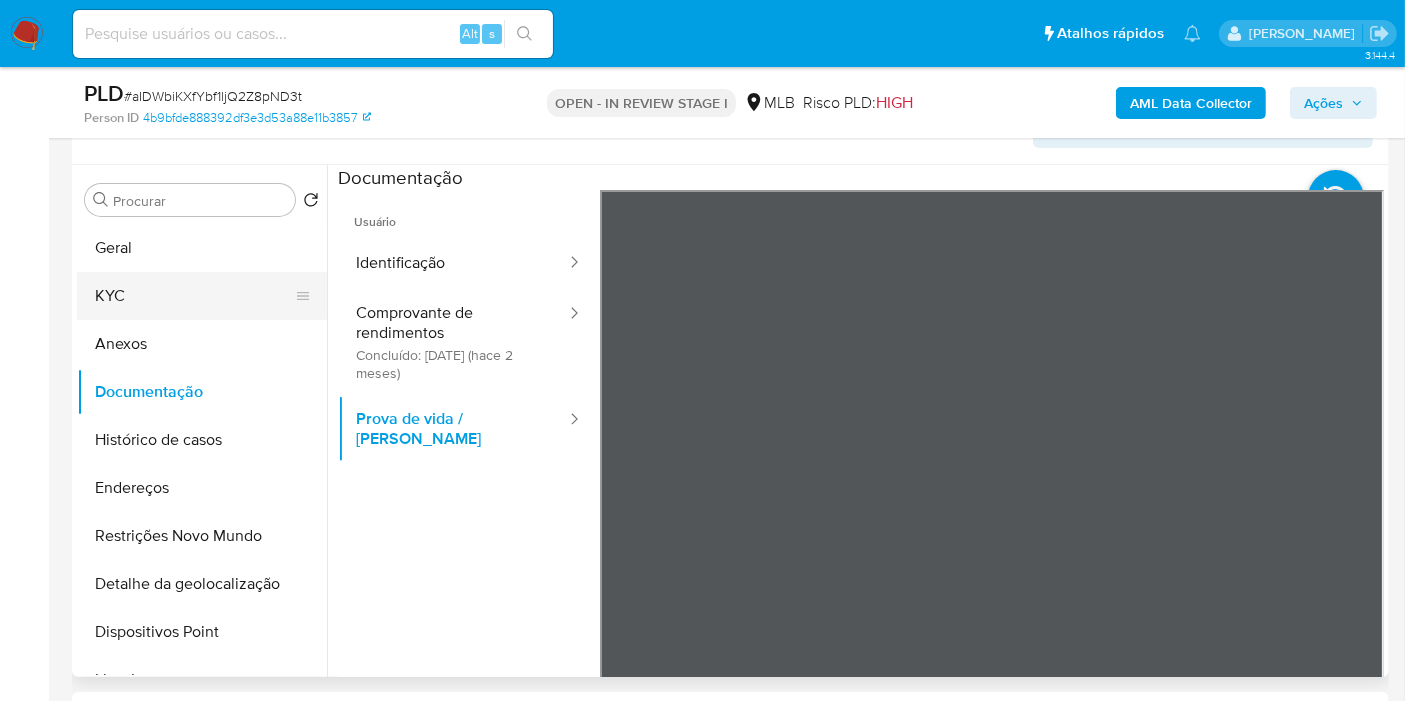 click on "KYC" at bounding box center [194, 296] 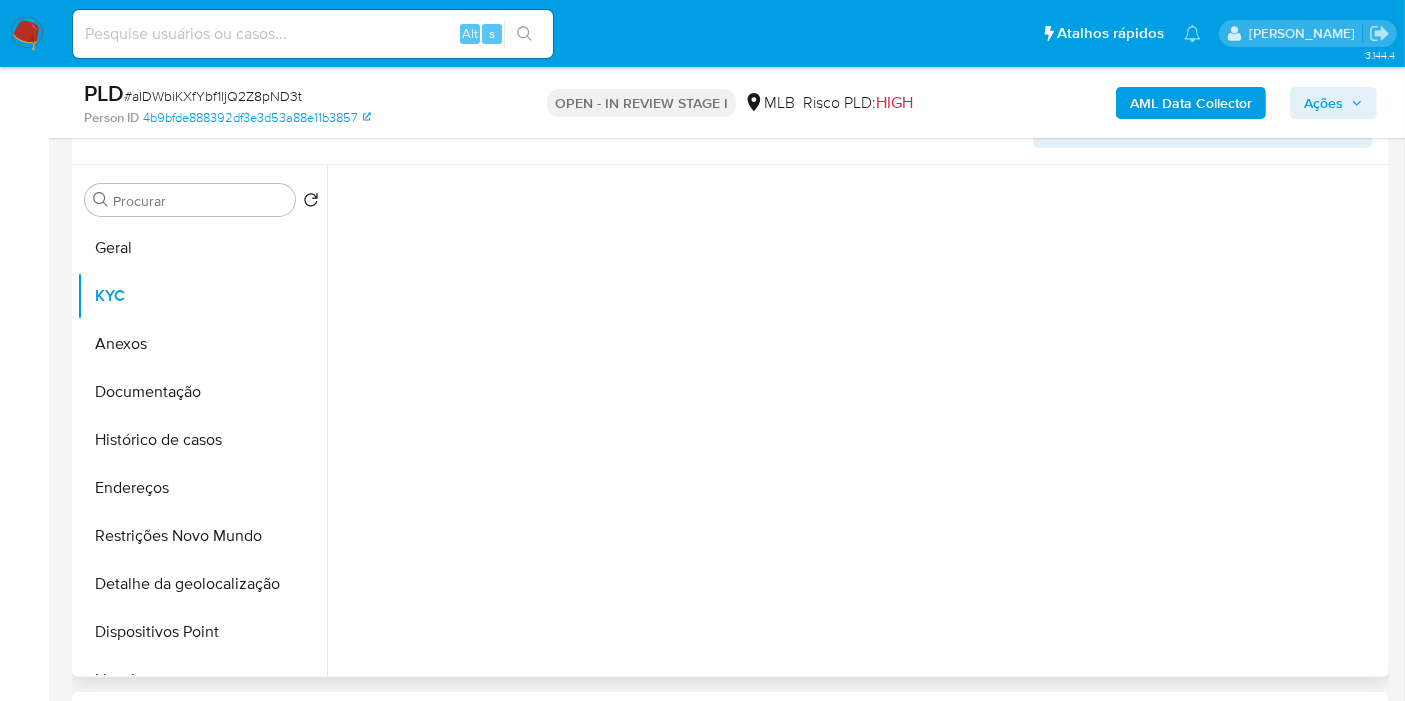 type 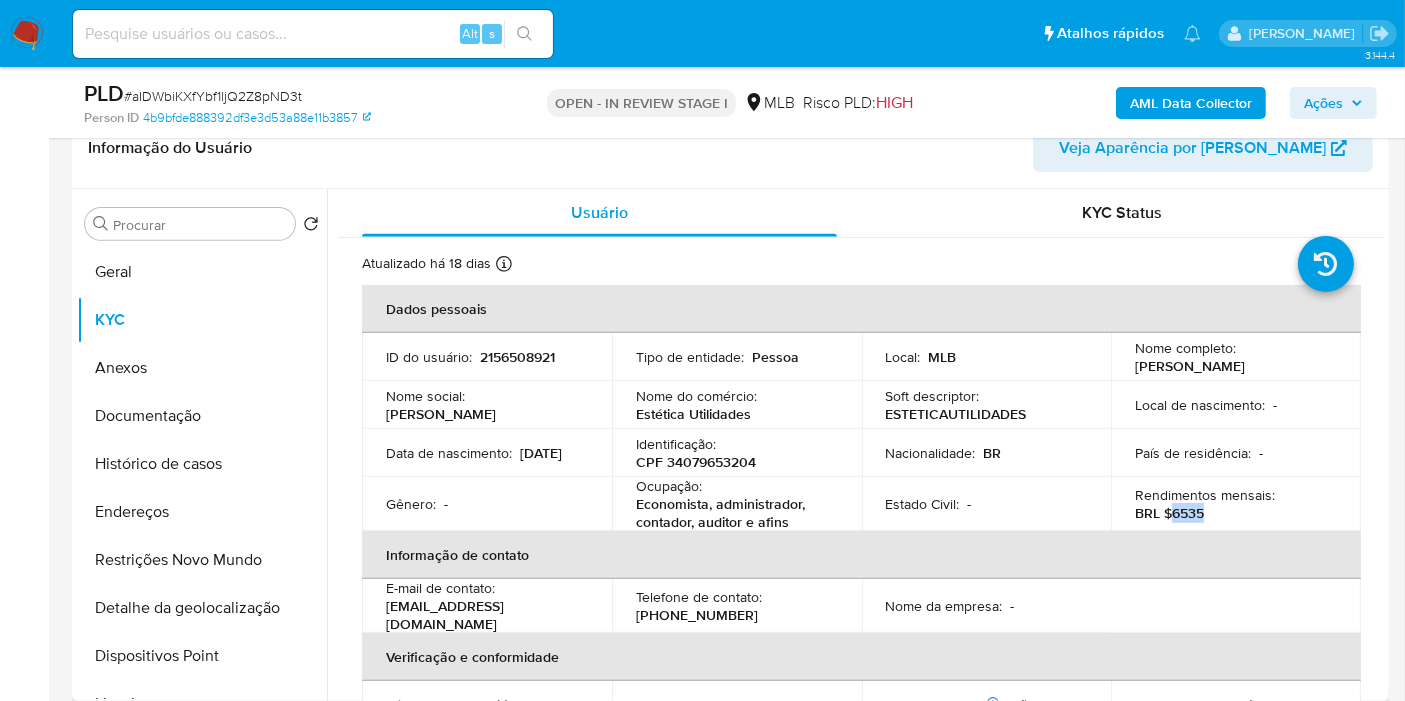 drag, startPoint x: 1169, startPoint y: 510, endPoint x: 1248, endPoint y: 403, distance: 133.00375 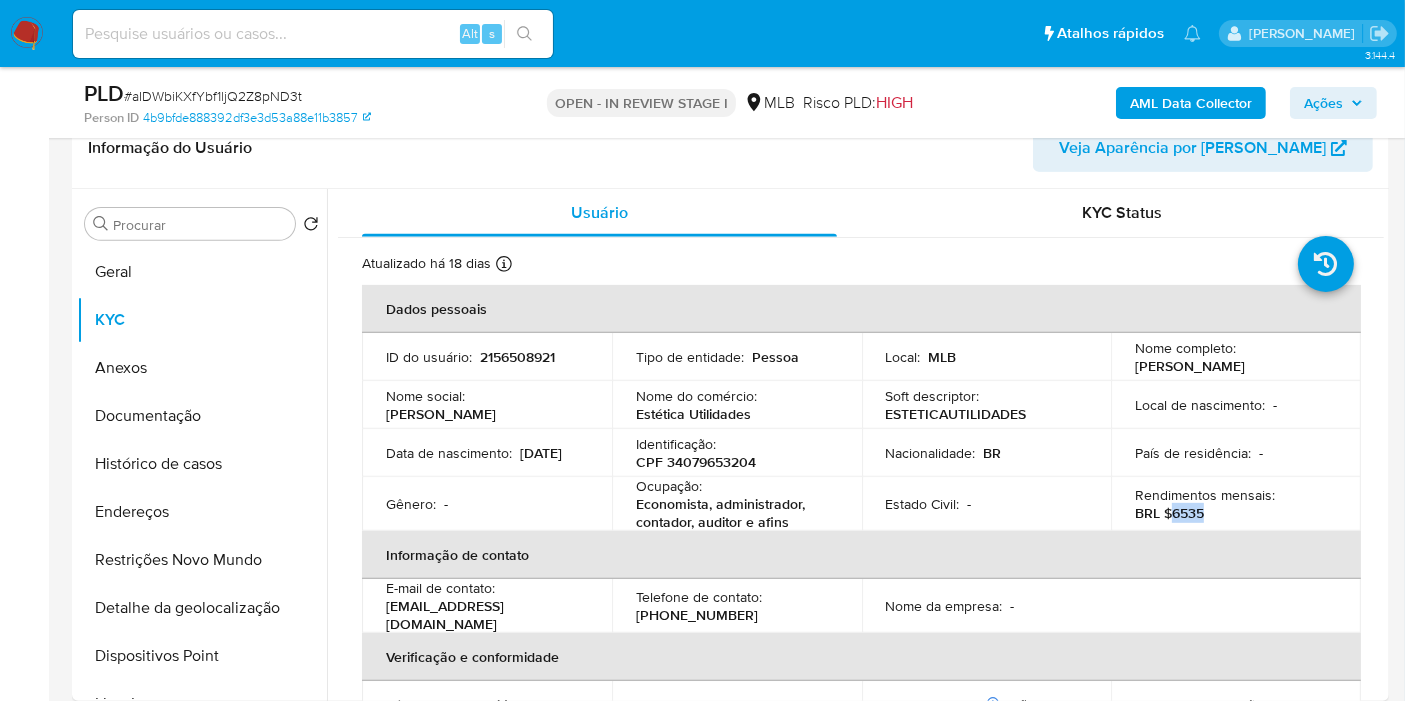 click on "Ações" at bounding box center [1323, 103] 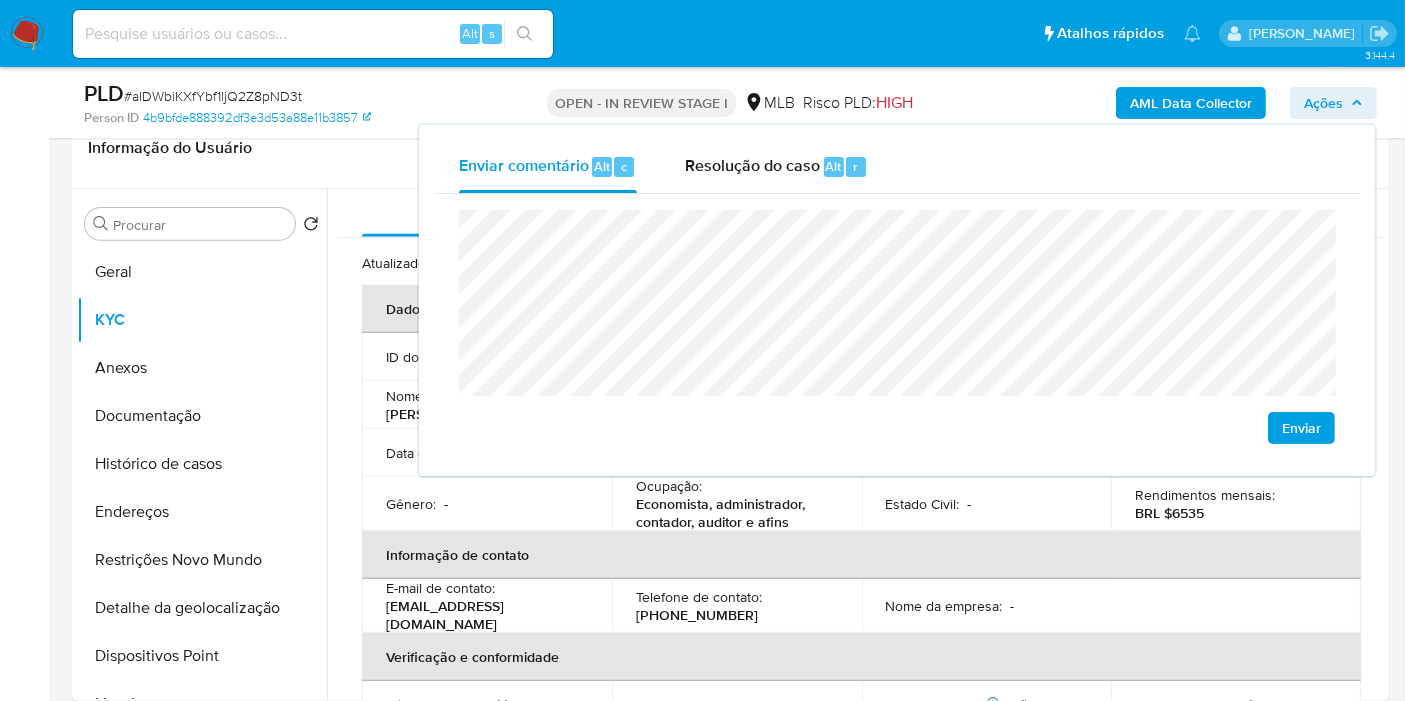 click on "societ á ria" 